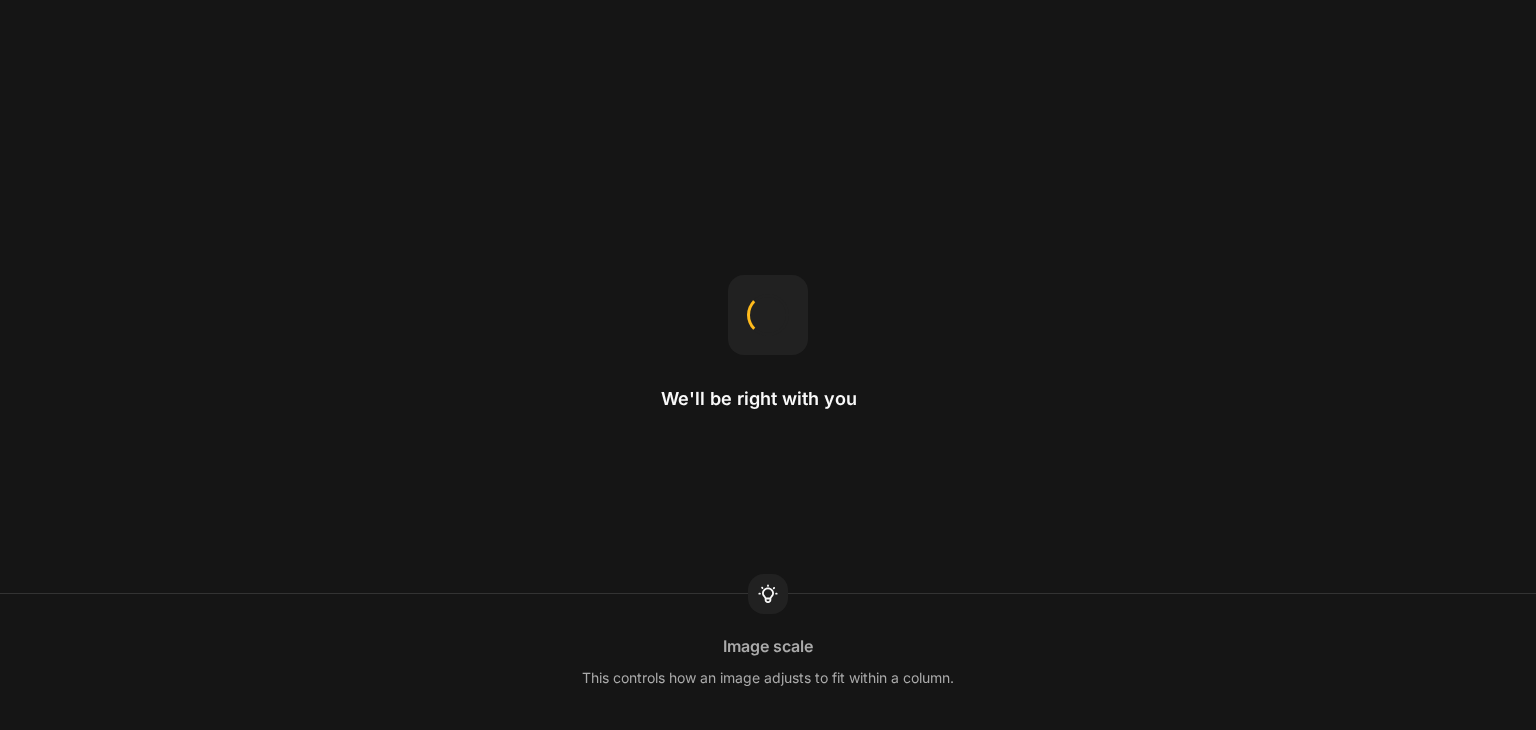 scroll, scrollTop: 0, scrollLeft: 0, axis: both 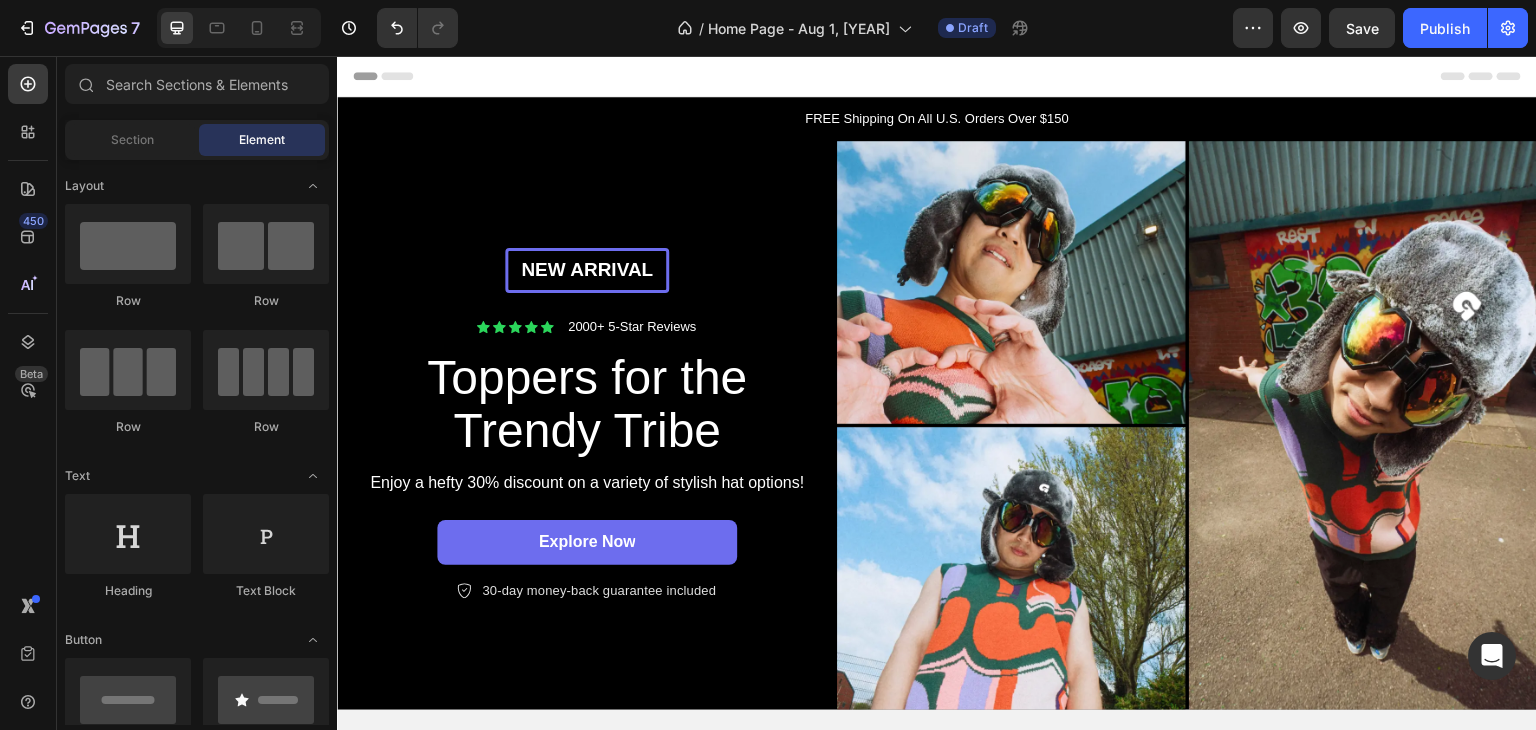 click on "Explore Now Button" at bounding box center [587, 542] 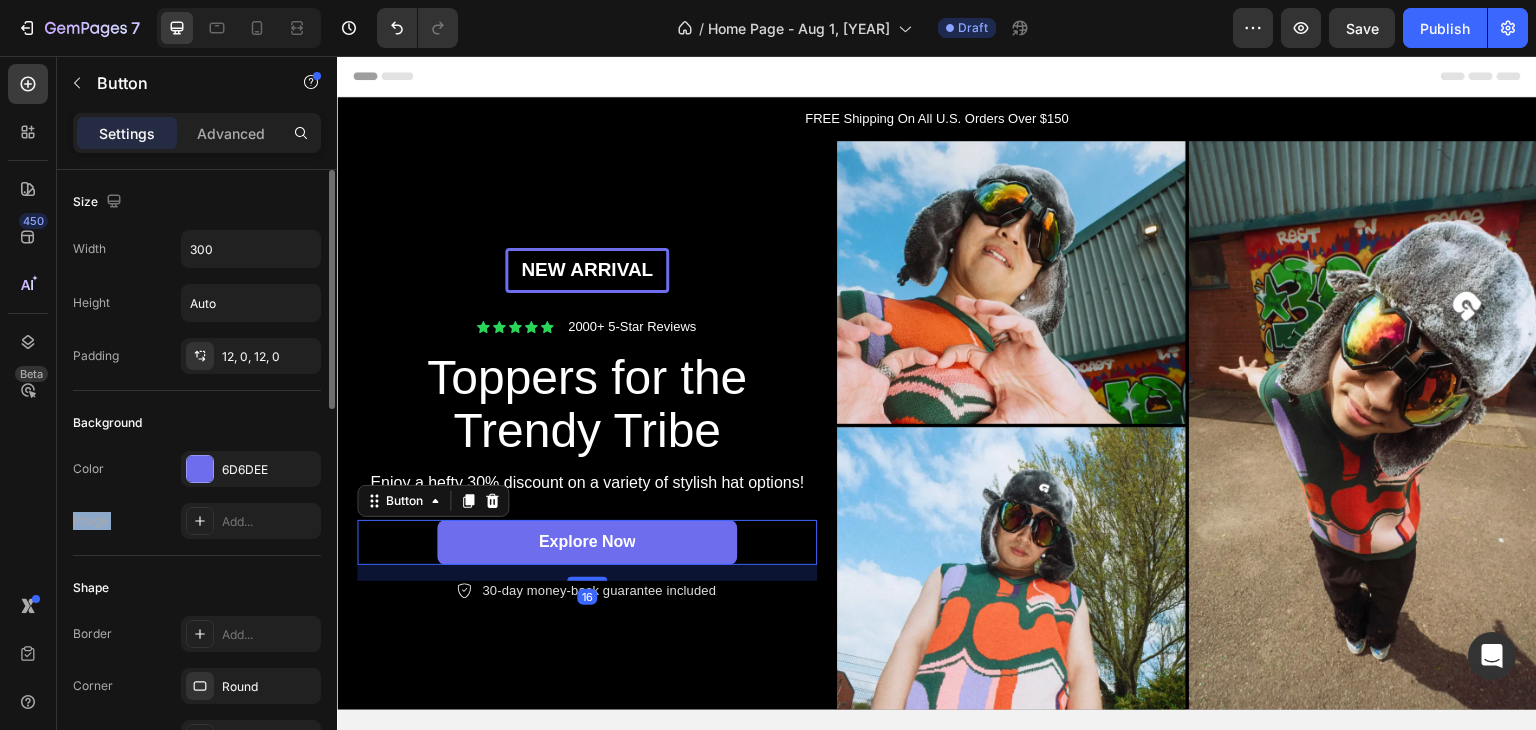 drag, startPoint x: 216, startPoint y: 530, endPoint x: 318, endPoint y: 389, distance: 174.02586 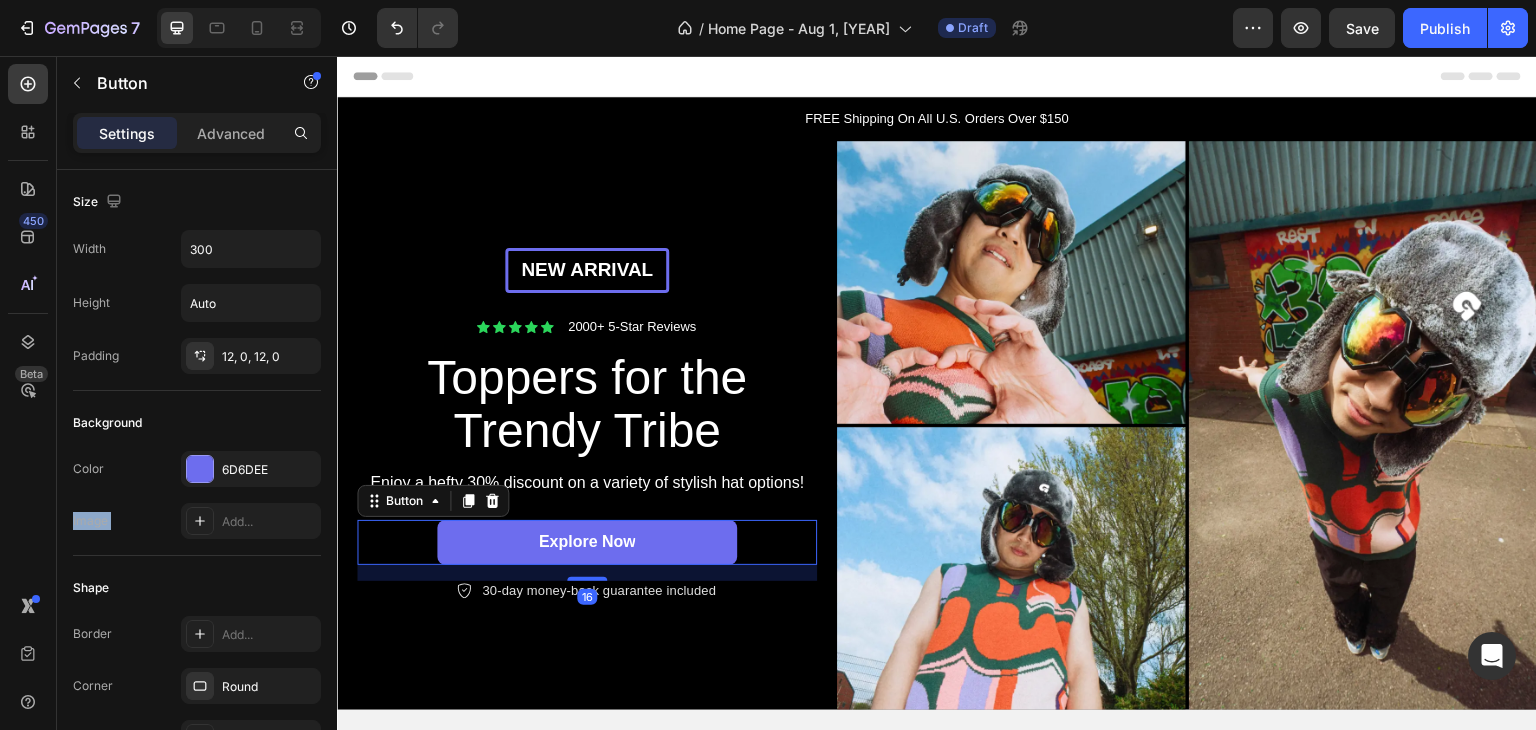 click on "Toppers for the Trendy Tribe Heading" at bounding box center [587, 405] 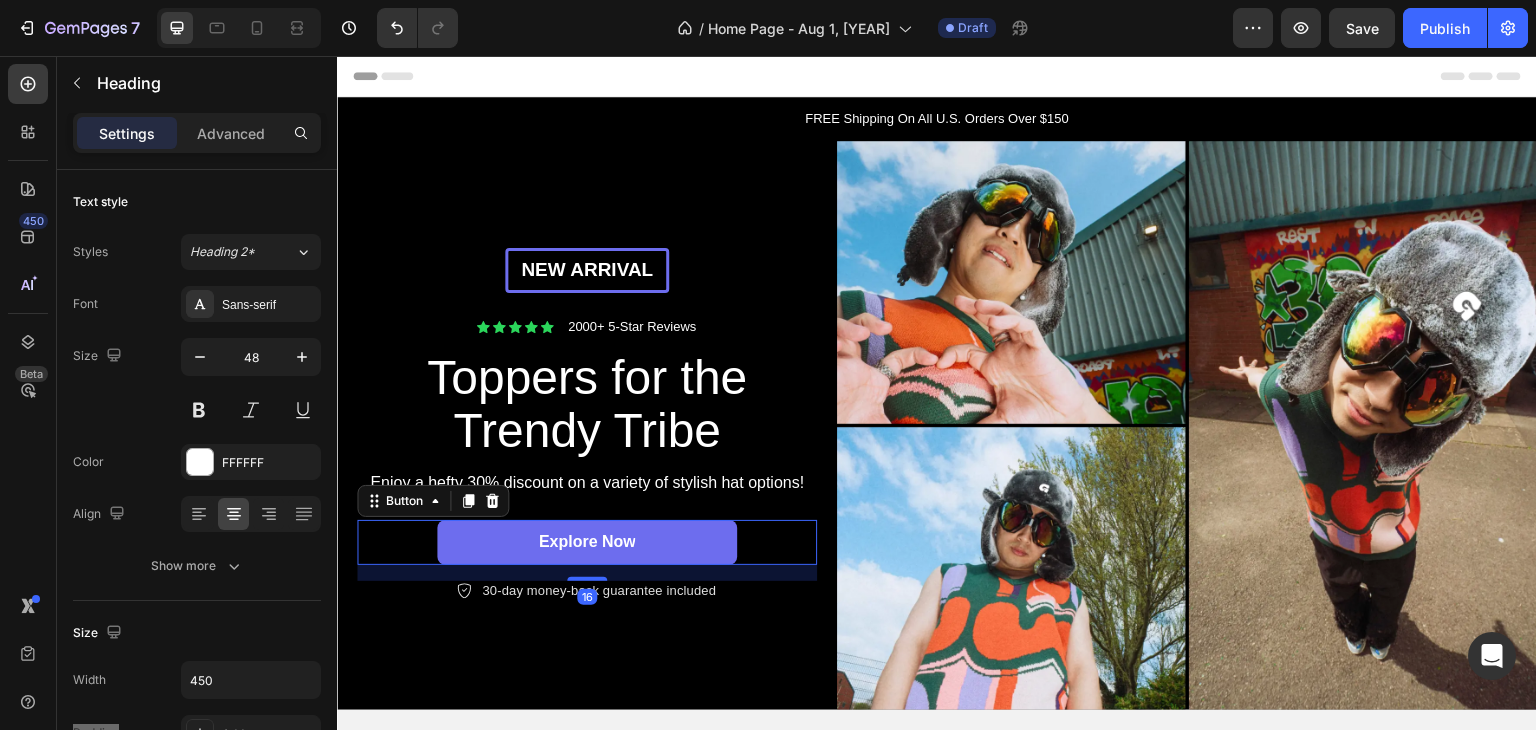 click on "New arrival Text Block Row
Icon
Icon
Icon
Icon
Icon Icon List 2000+ 5-Star Reviews Text Block Row Toppers for the Trendy Tribe Heading Enjoy a hefty 30% discount on a variety of stylish hat options! Text Block Explore Now Button   16
Icon 30-day money-back guarantee included  Text Block Row Row" at bounding box center (587, 425) 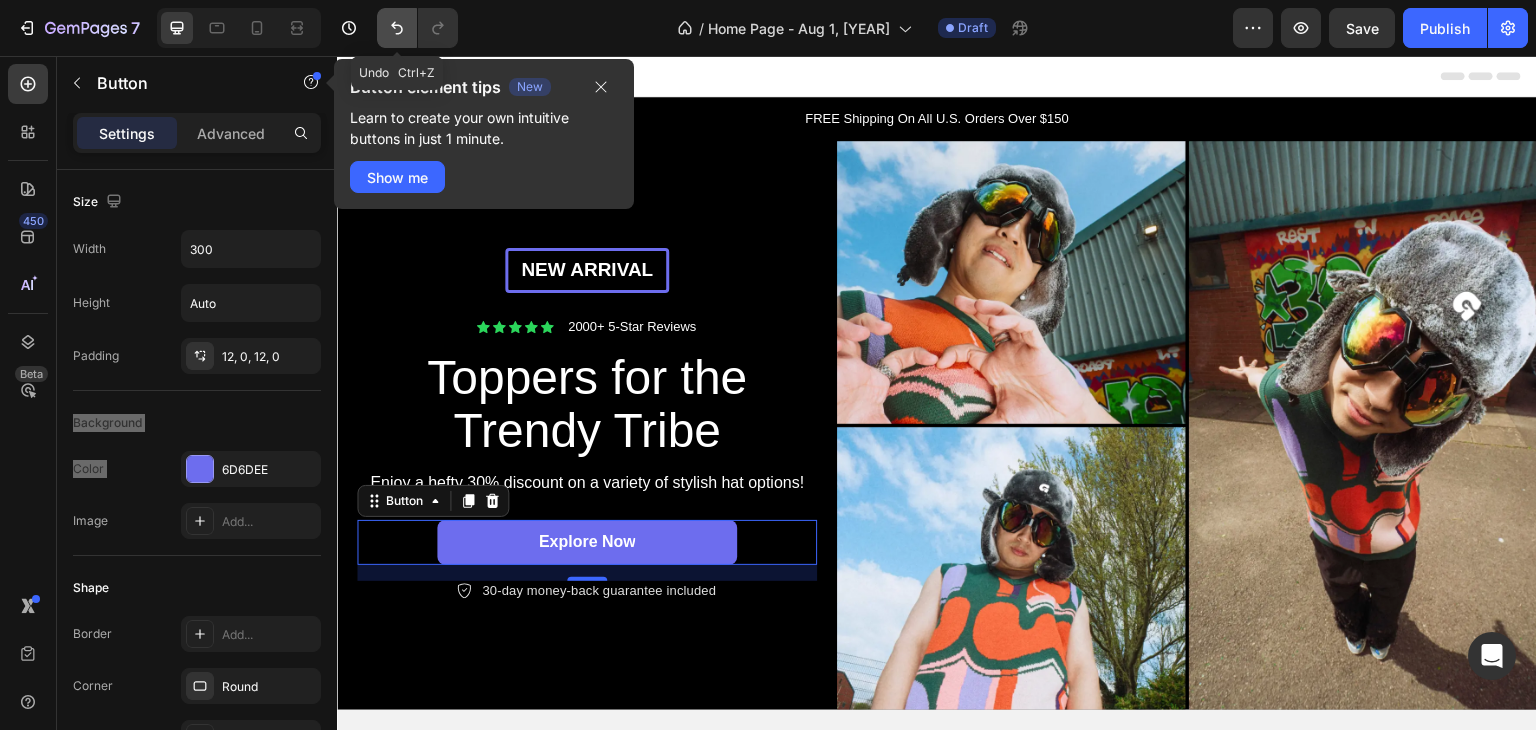 click 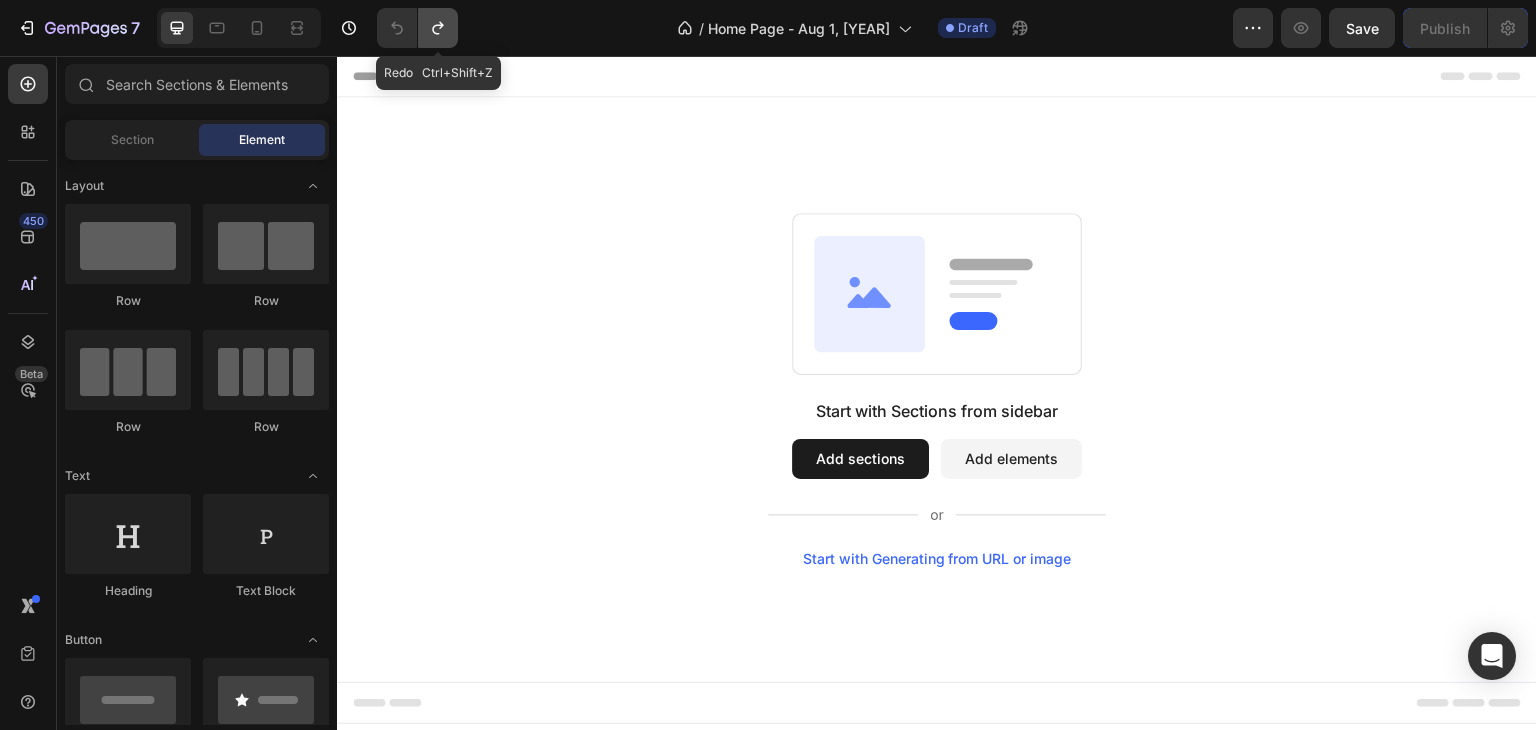 click 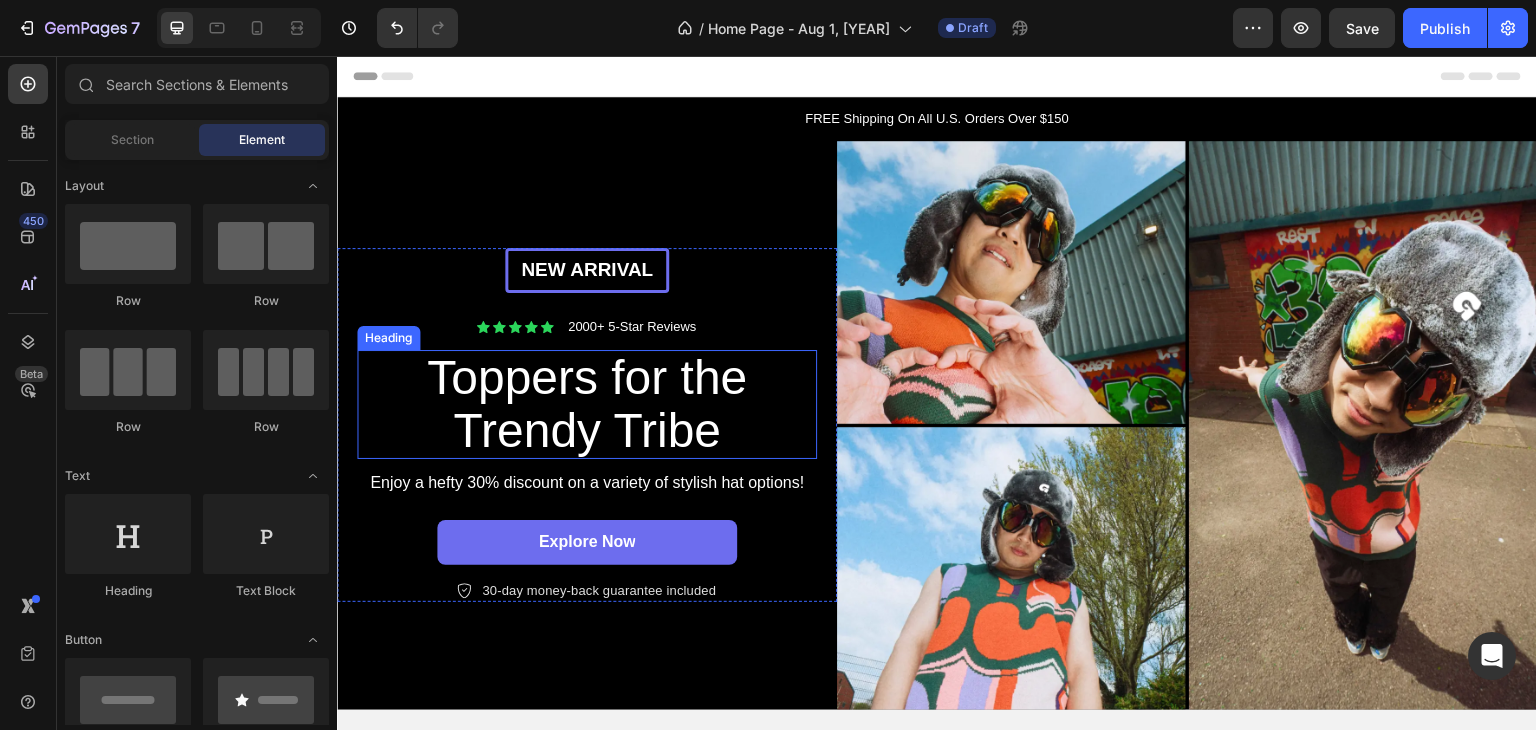click on "Toppers for the Trendy Tribe" at bounding box center (587, 405) 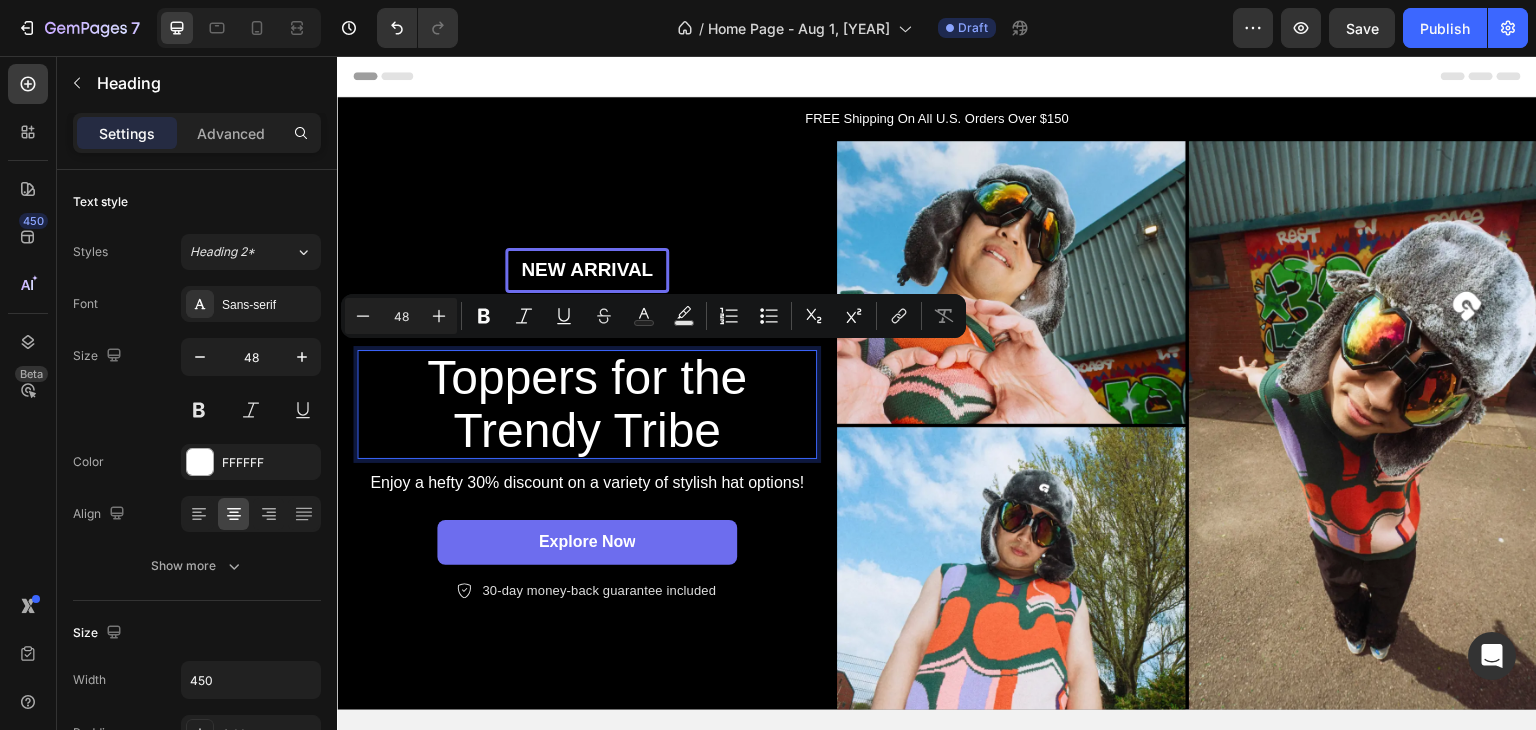 click on "Toppers for the Trendy Tribe" at bounding box center (587, 405) 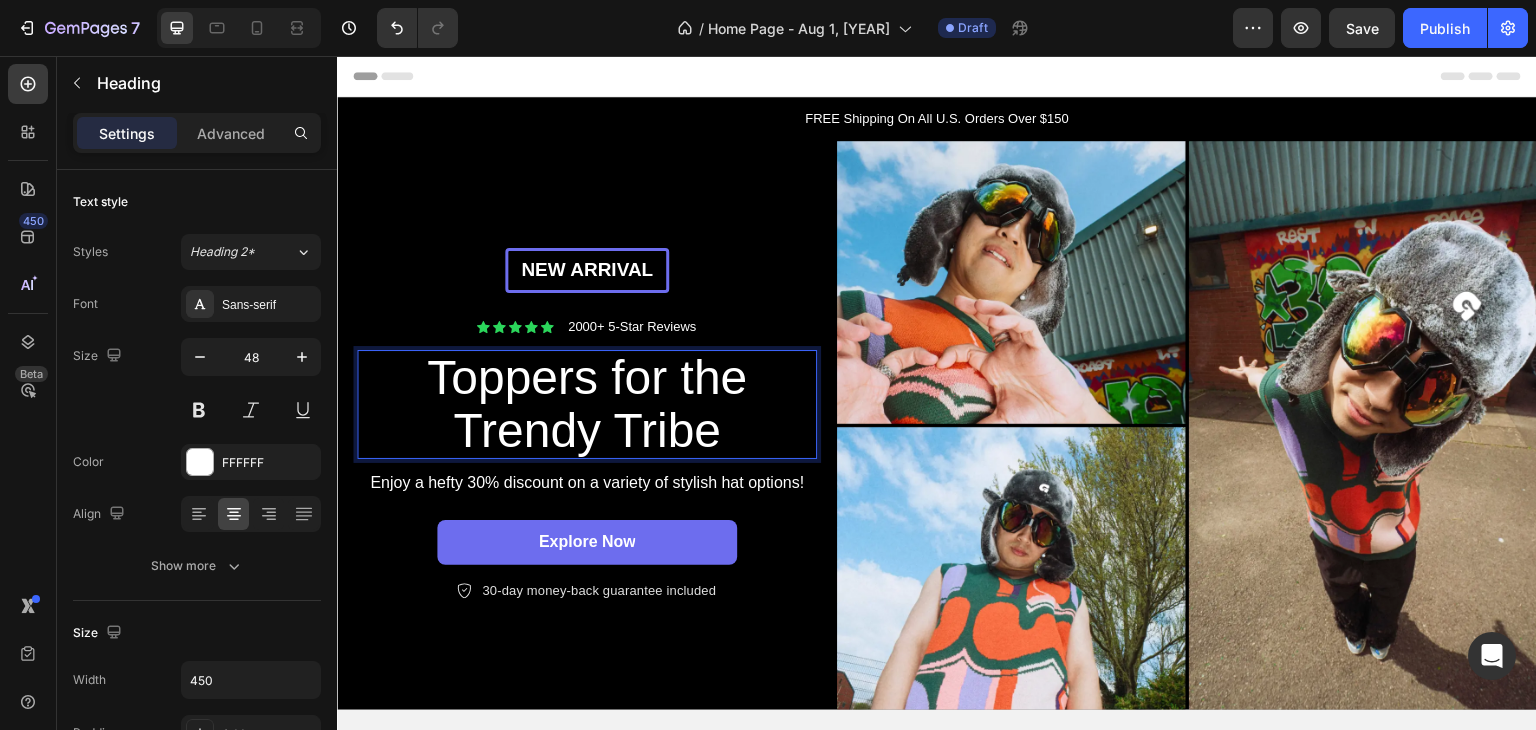 click on "Toppers for the Trendy Tribe" at bounding box center [587, 405] 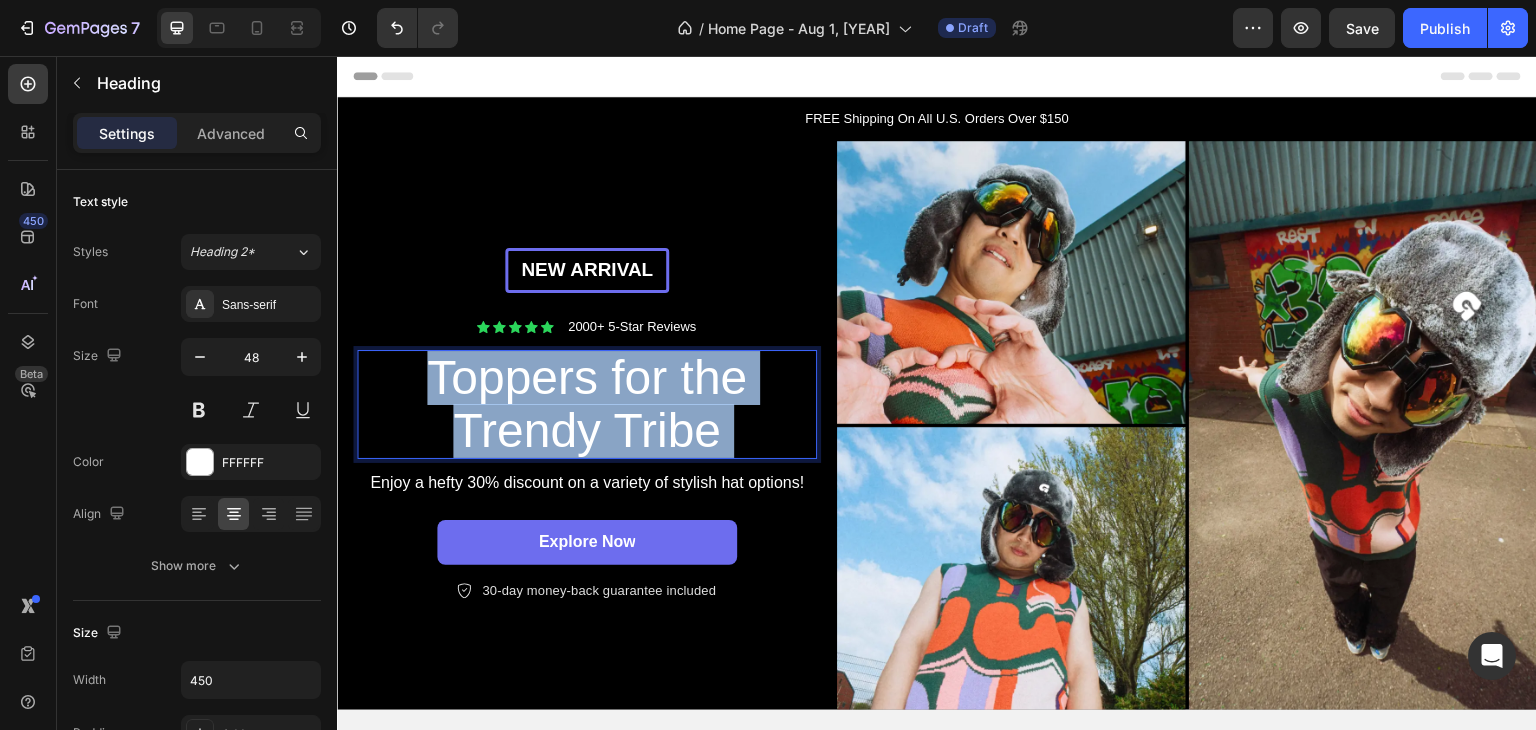 drag, startPoint x: 664, startPoint y: 424, endPoint x: 652, endPoint y: 424, distance: 12 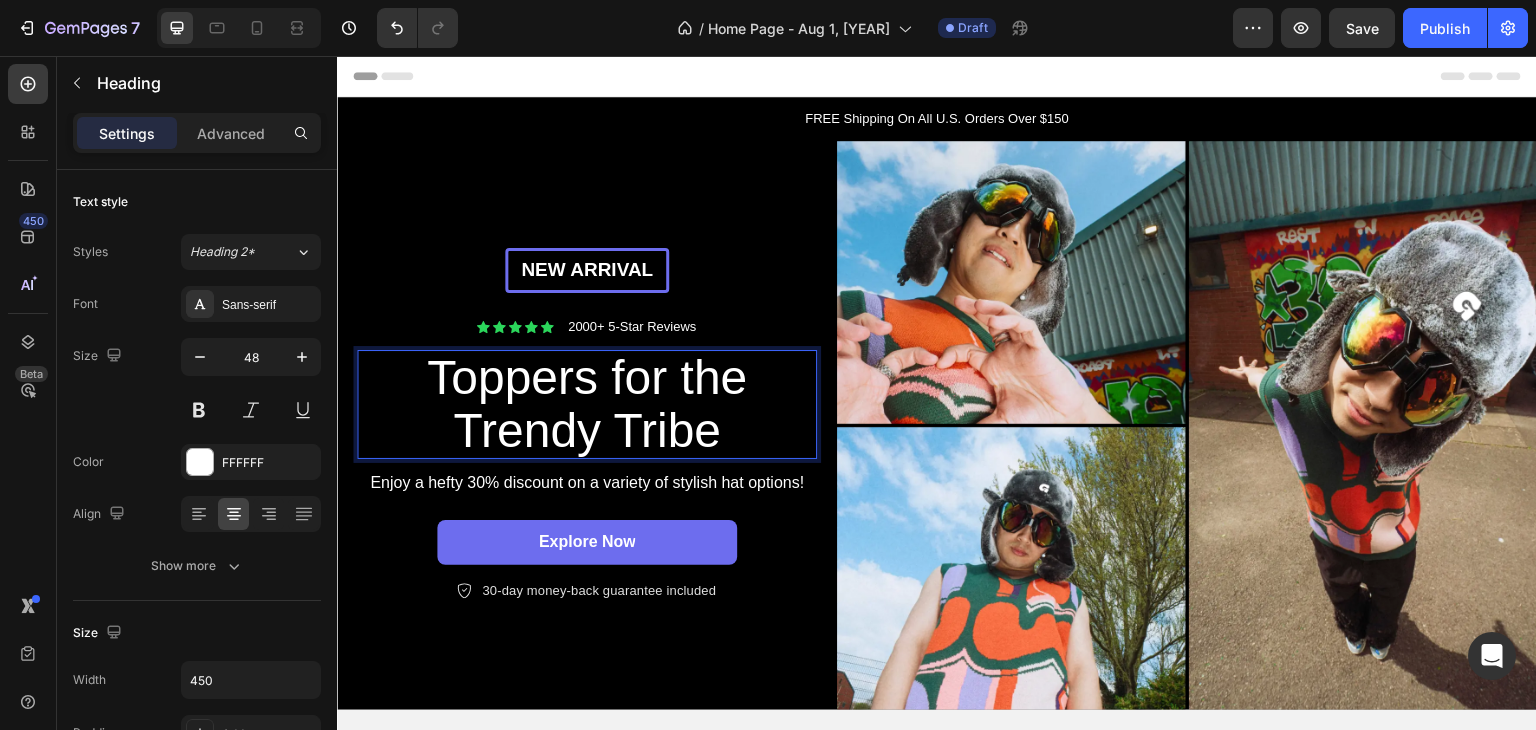 click on "Toppers for the Trendy Tribe" at bounding box center (587, 405) 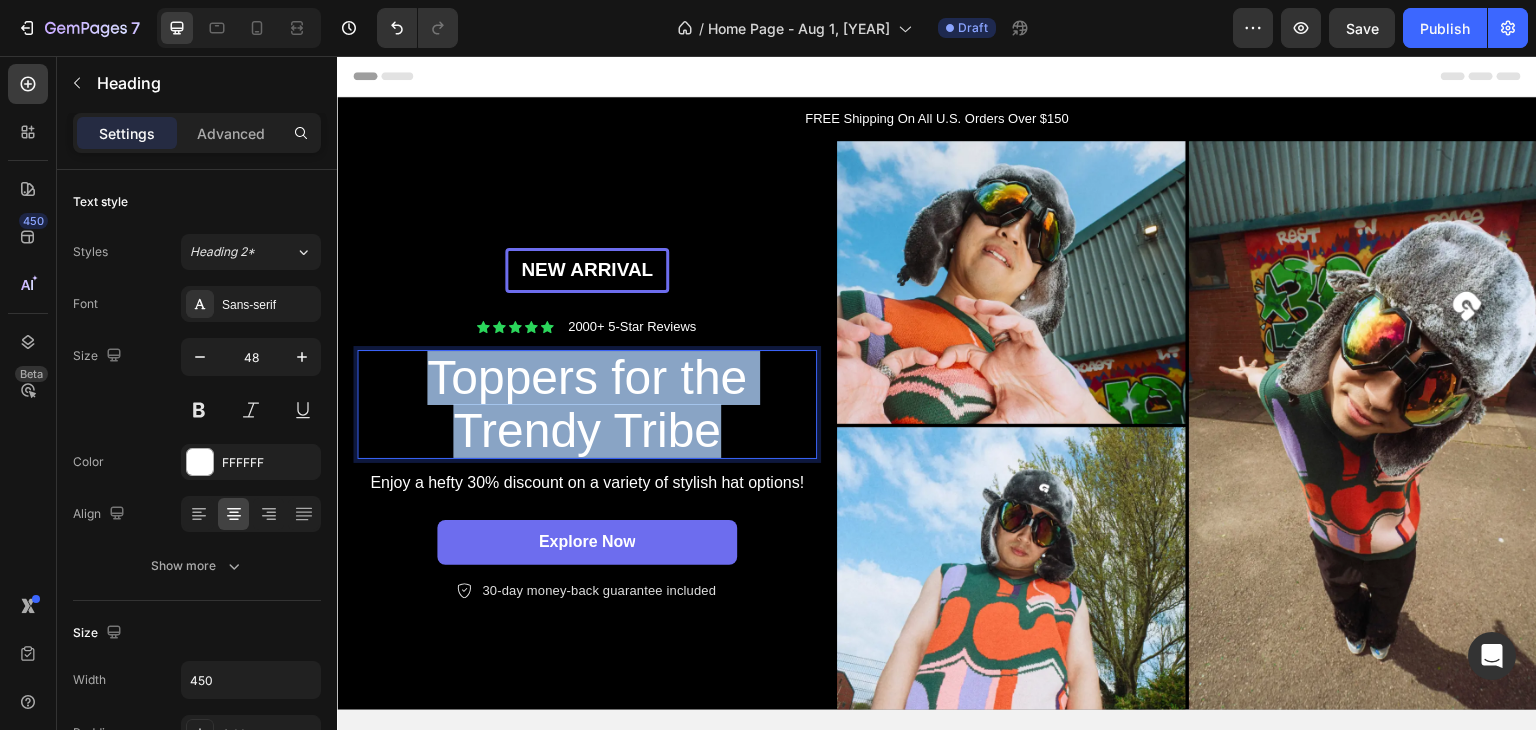 click on "Toppers for the Trendy Tribe" at bounding box center (587, 405) 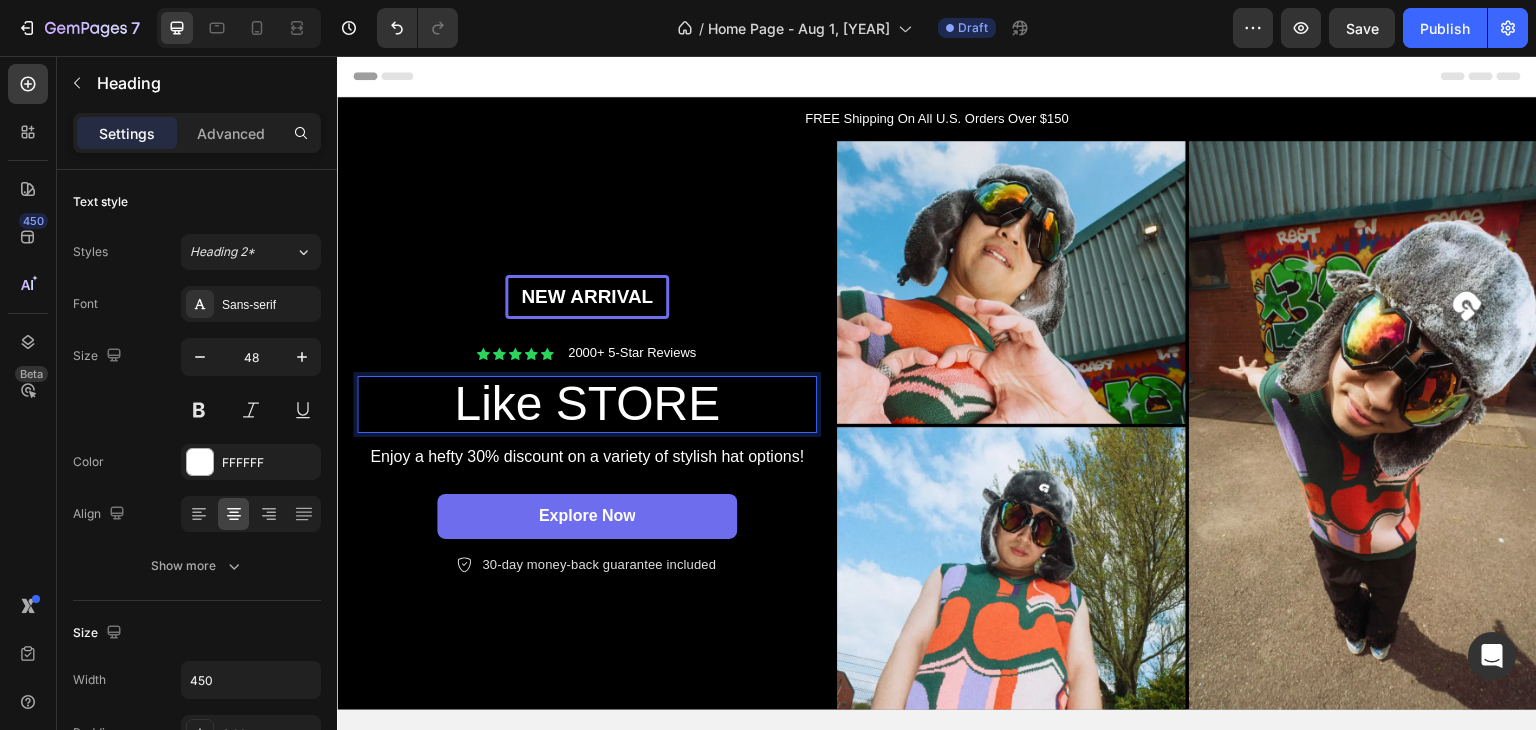 click on "Like STORE" at bounding box center (587, 404) 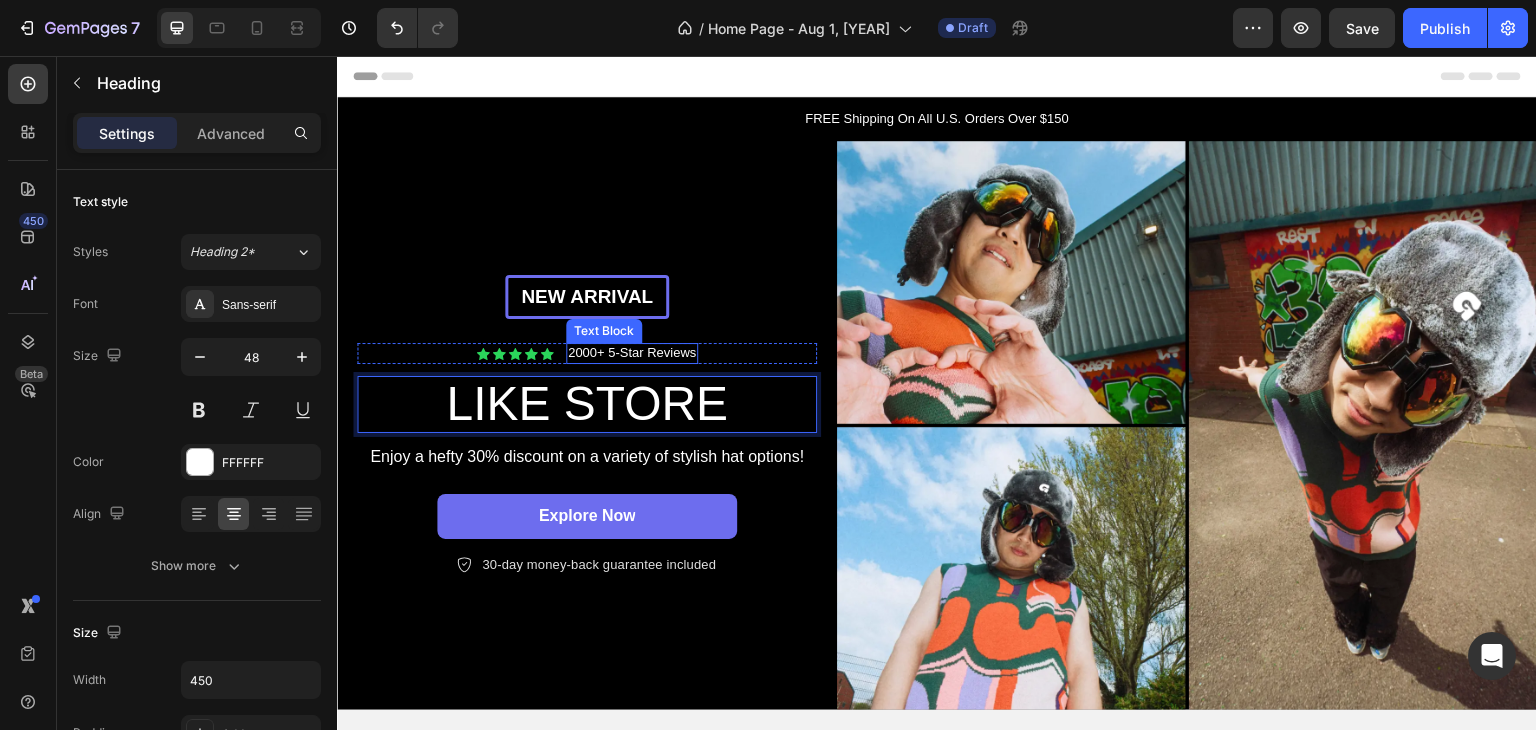 click on "2000+ 5-Star Reviews" at bounding box center (632, 353) 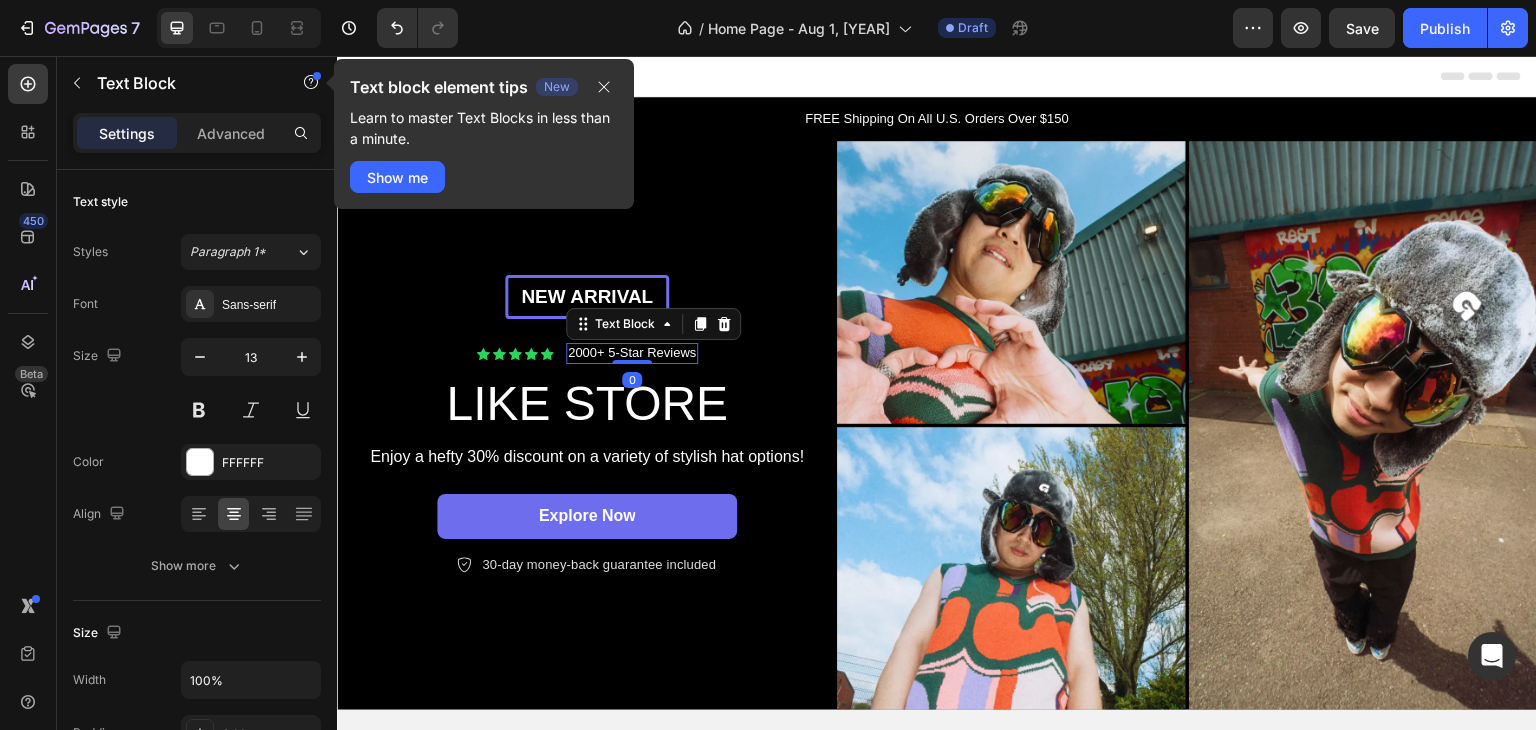 click on "2000+ 5-Star Reviews" at bounding box center (632, 353) 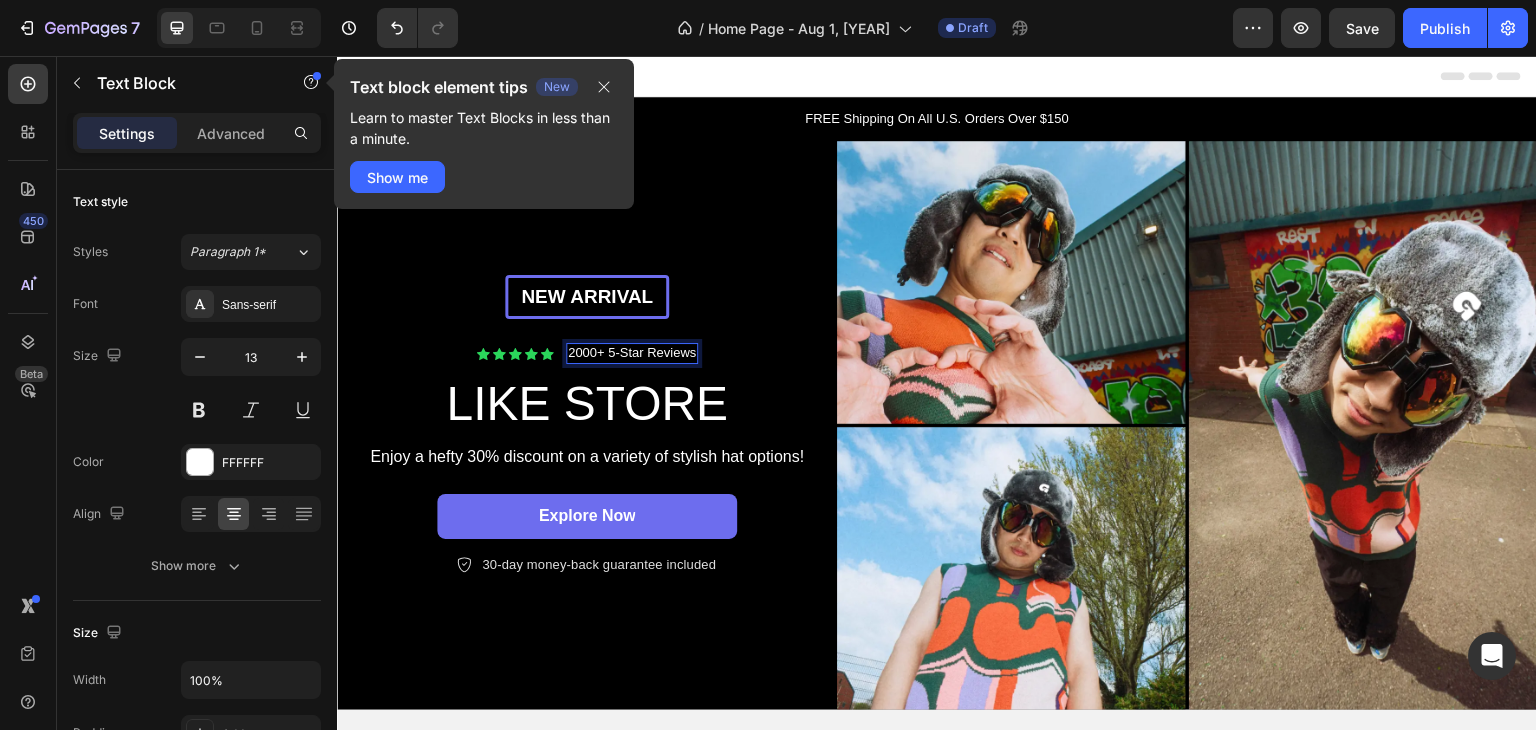 click on "2000+ 5-Star Reviews" at bounding box center [632, 353] 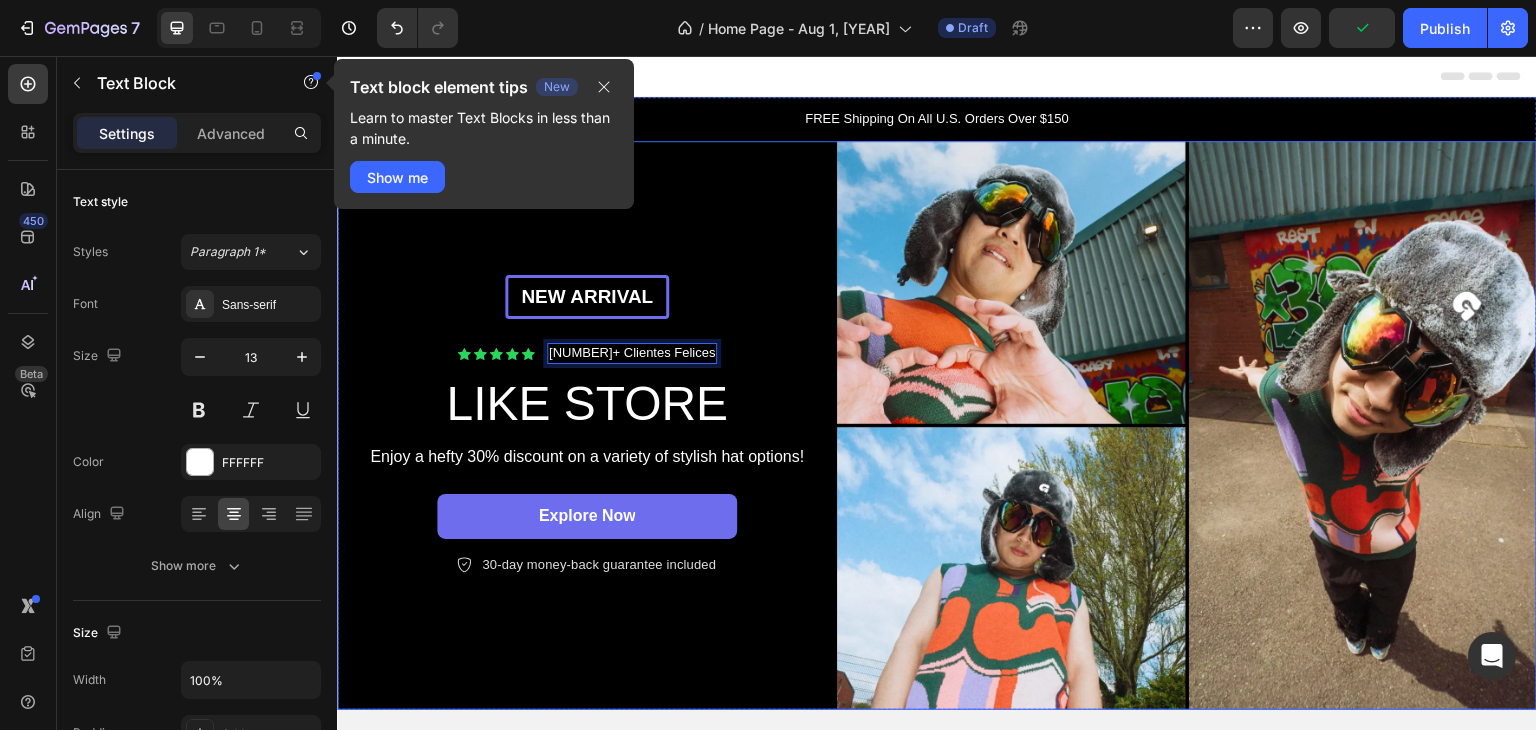click on "New arrival Text Block Row
Icon
Icon
Icon
Icon
Icon Icon List [NUMBER]+ Clientes Felices Text Block   0 Row LIKE STORE Heading Enjoy a hefty 30% discount on a variety of stylish hat options! Text Block Explore Now Button
Icon 30-day money-back guarantee included  Text Block Row Row" at bounding box center (587, 425) 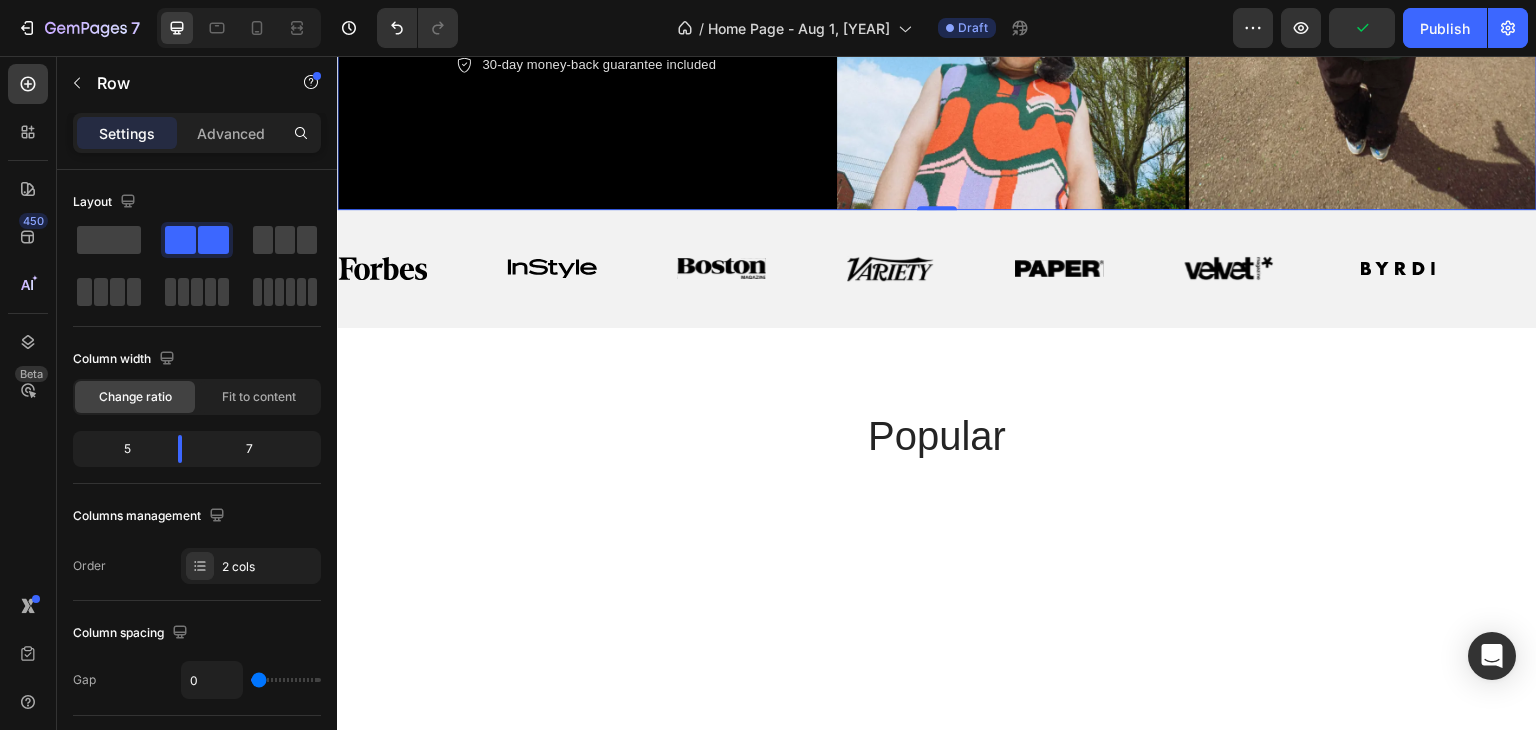 scroll, scrollTop: 300, scrollLeft: 0, axis: vertical 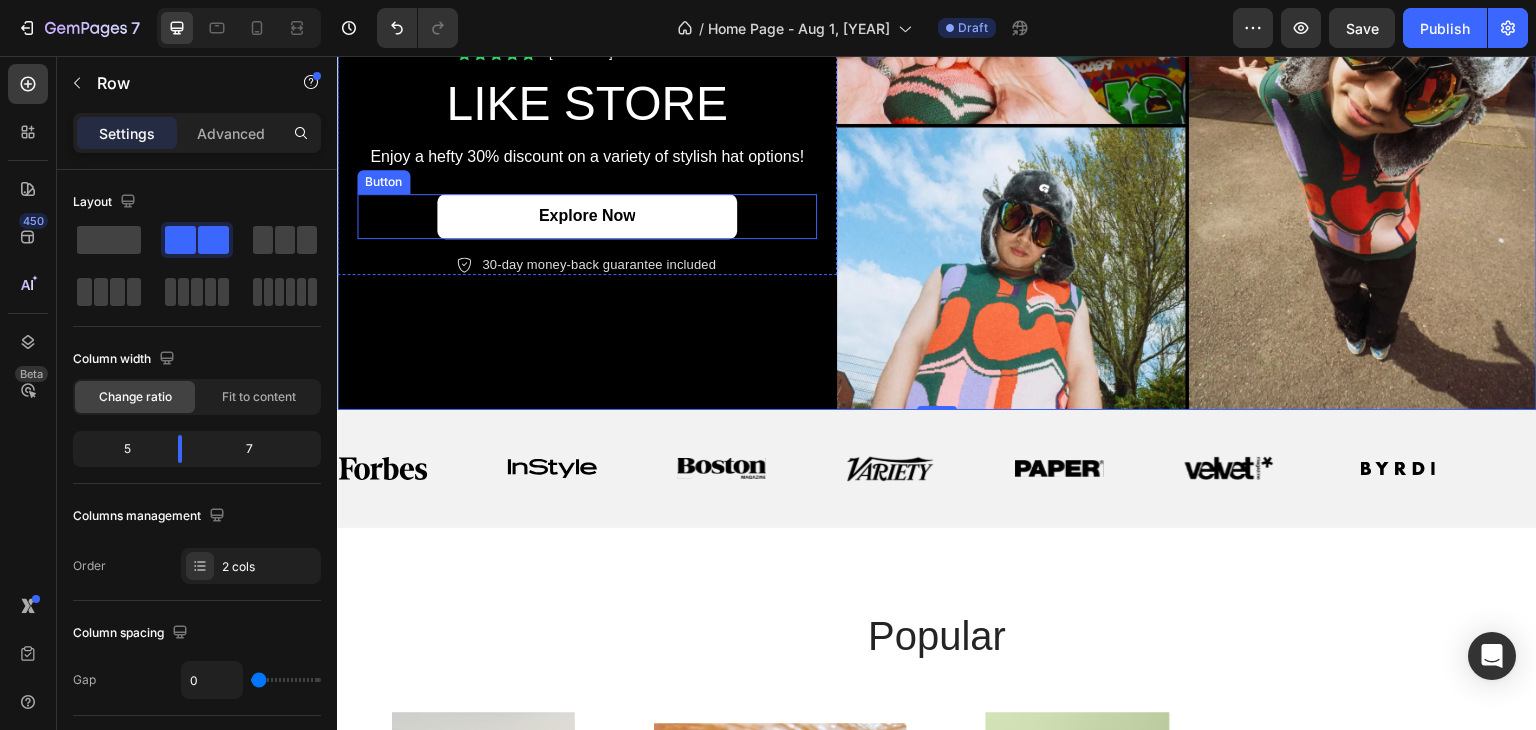 click on "Explore Now" at bounding box center [587, 216] 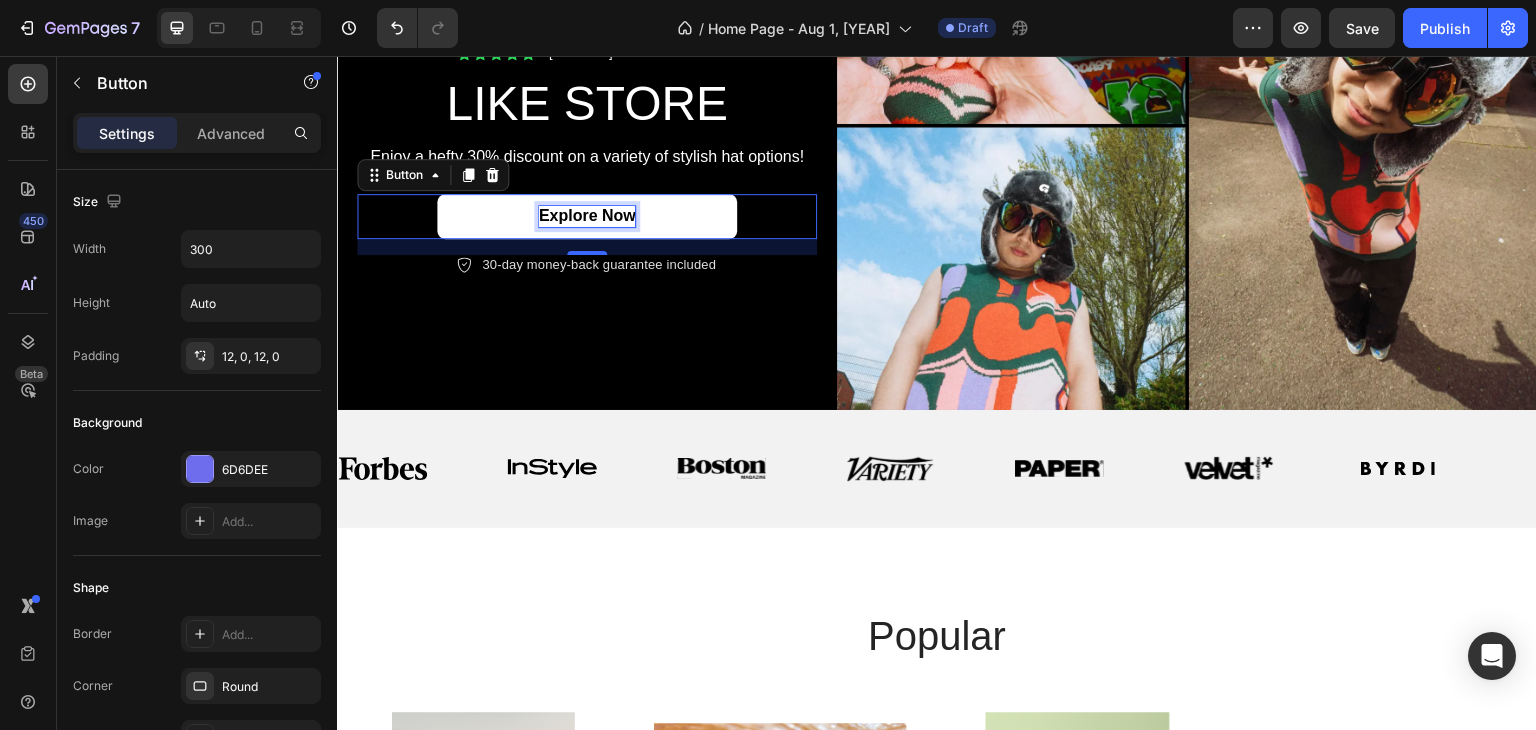 click on "Explore Now" at bounding box center [587, 216] 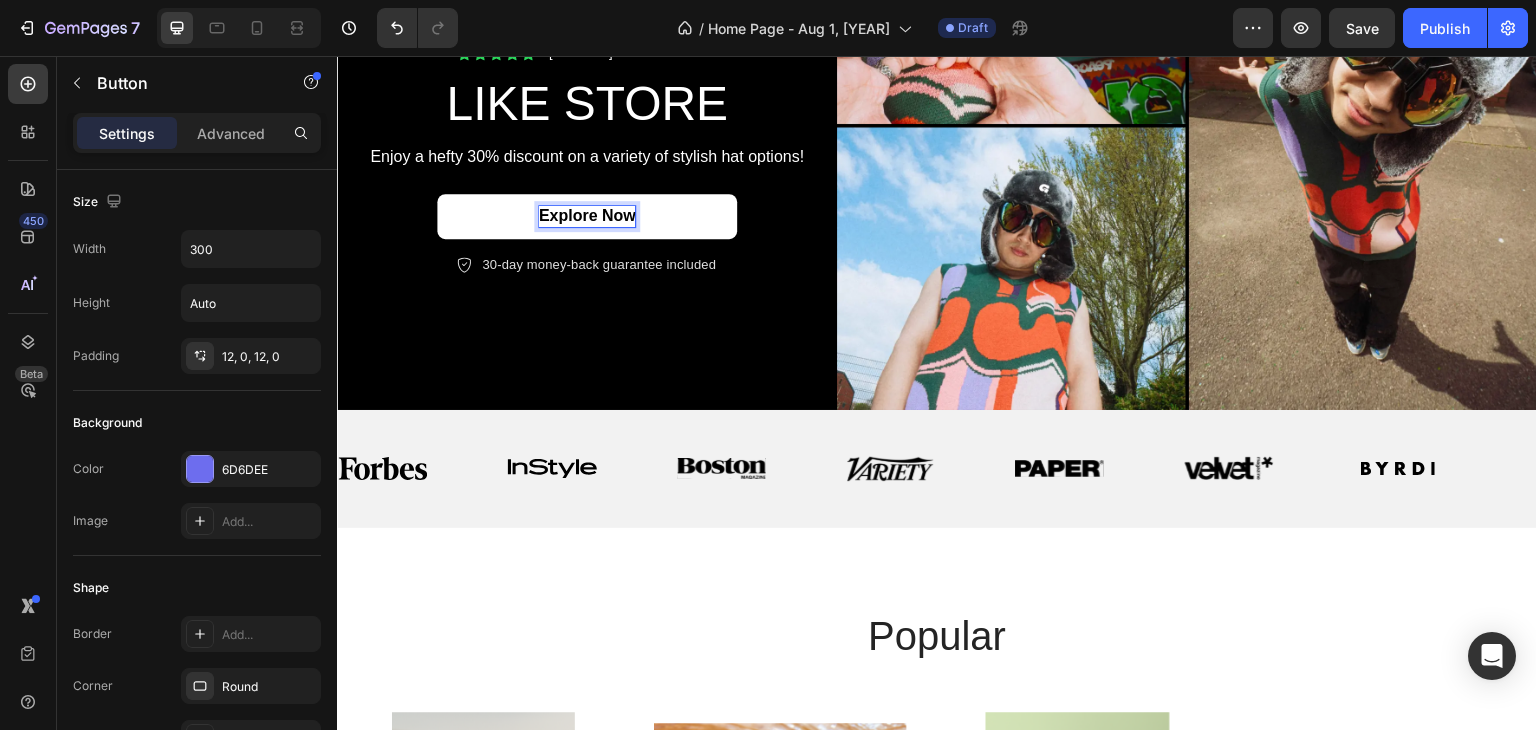 click on "Explore Now" at bounding box center [587, 216] 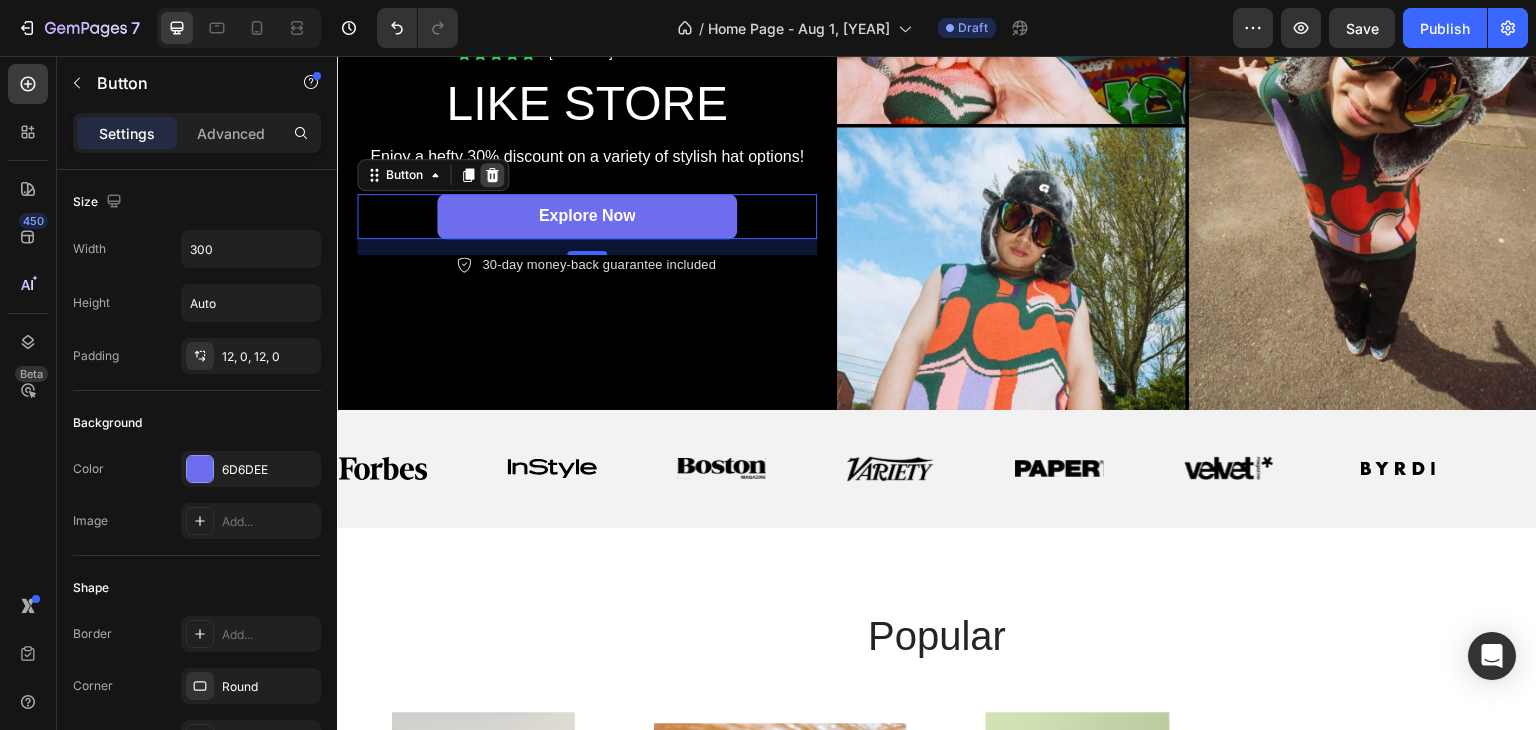 click 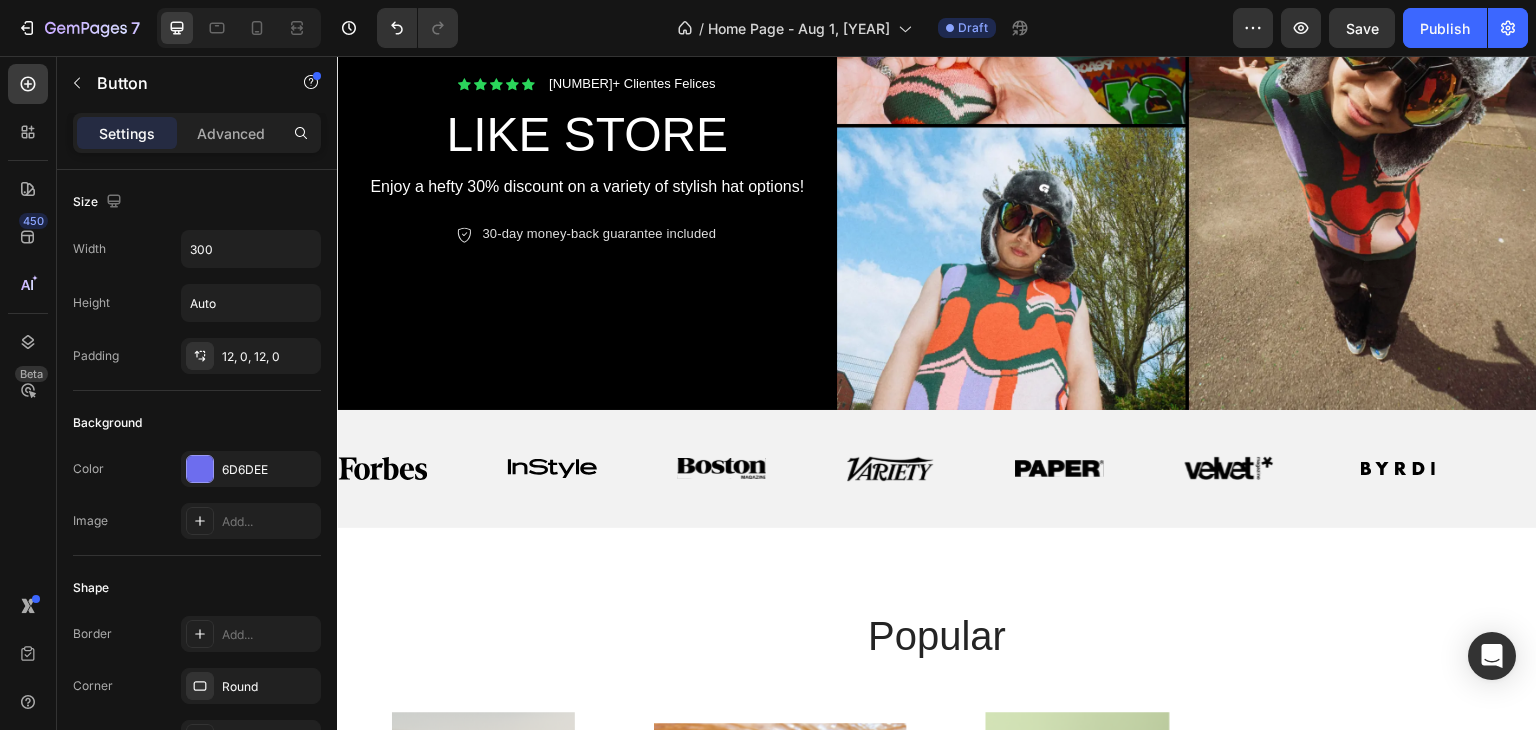 scroll, scrollTop: 330, scrollLeft: 0, axis: vertical 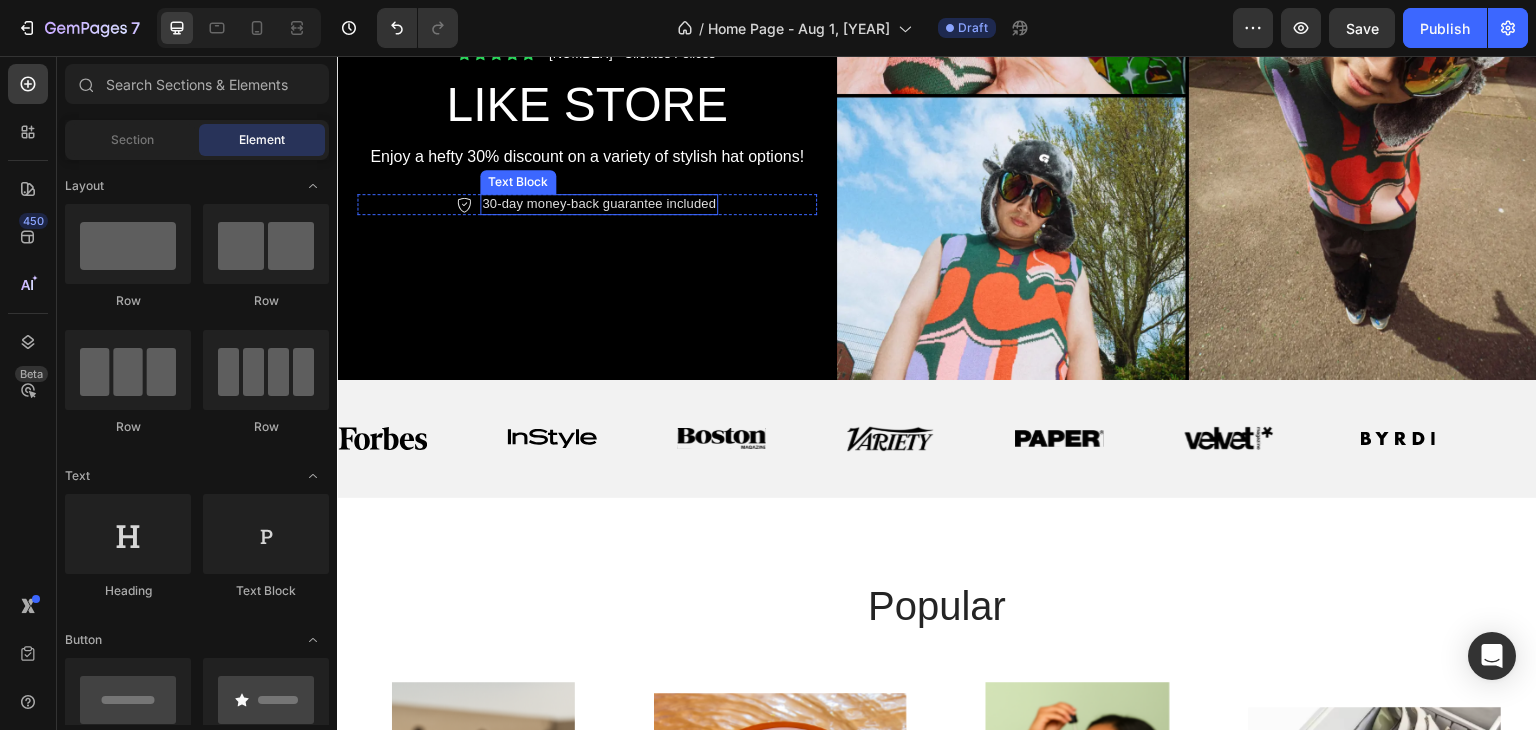 click on "30-day money-back guarantee included" at bounding box center [599, 204] 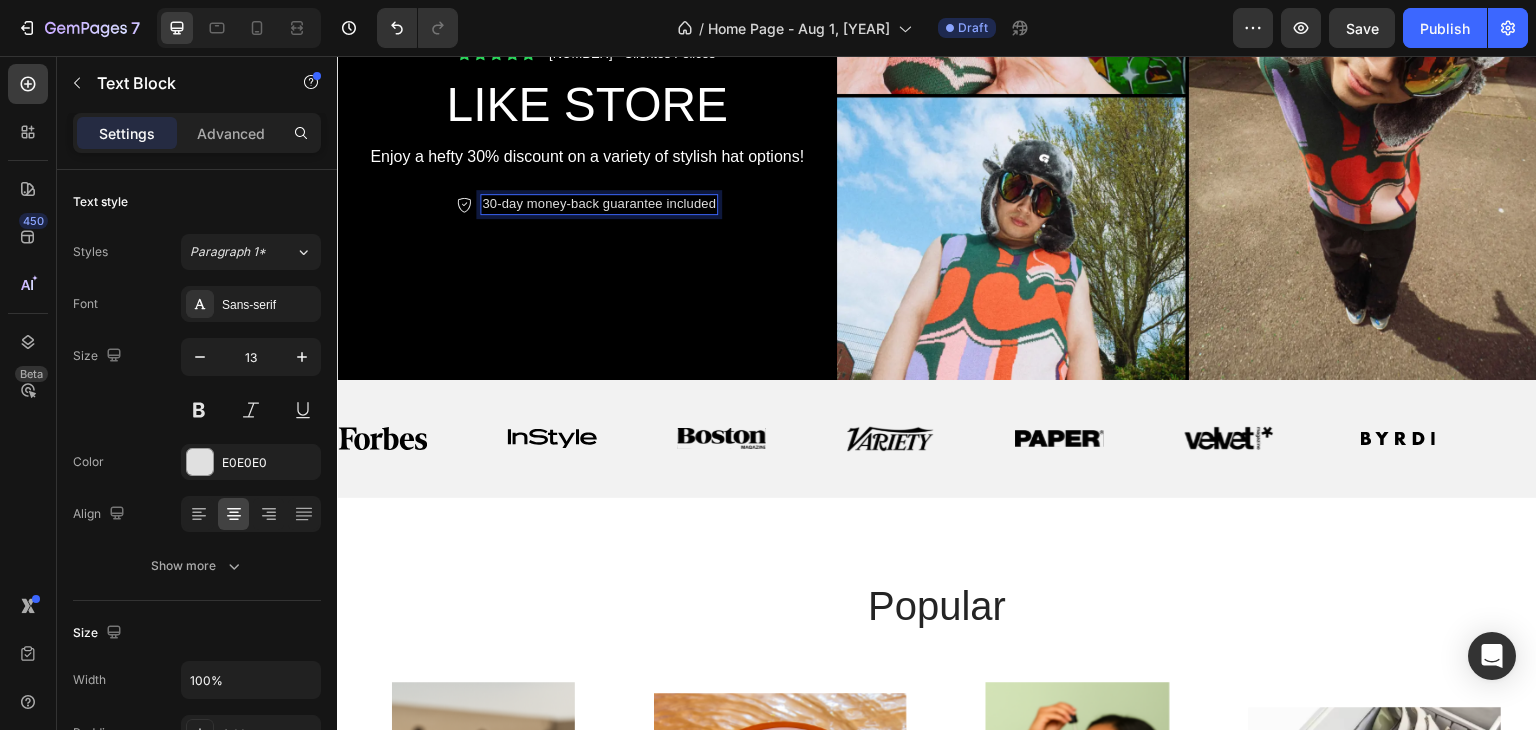 click on "30-day money-back guarantee included" at bounding box center (599, 204) 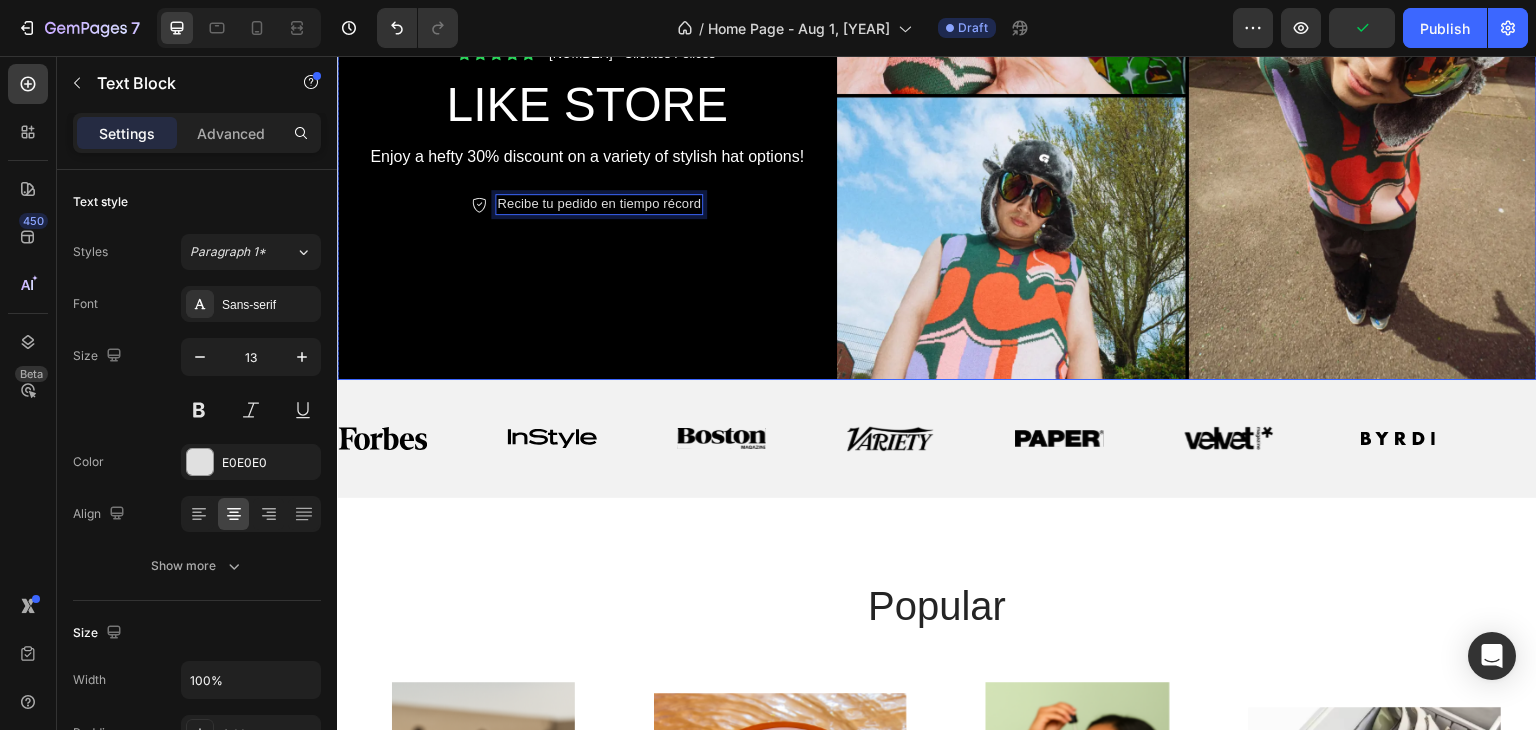 click on "New arrival Text Block Row
Icon
Icon
Icon
Icon
Icon Icon List [NUMBER]+ Clientes Felices Text Block Row LIKE STORE Heading Enjoy a hefty 30% discount on a variety of stylish hat options! Text Block
Icon Recibe tu pedido en tiempo récord Text Block   0 Row Row" at bounding box center [587, 95] 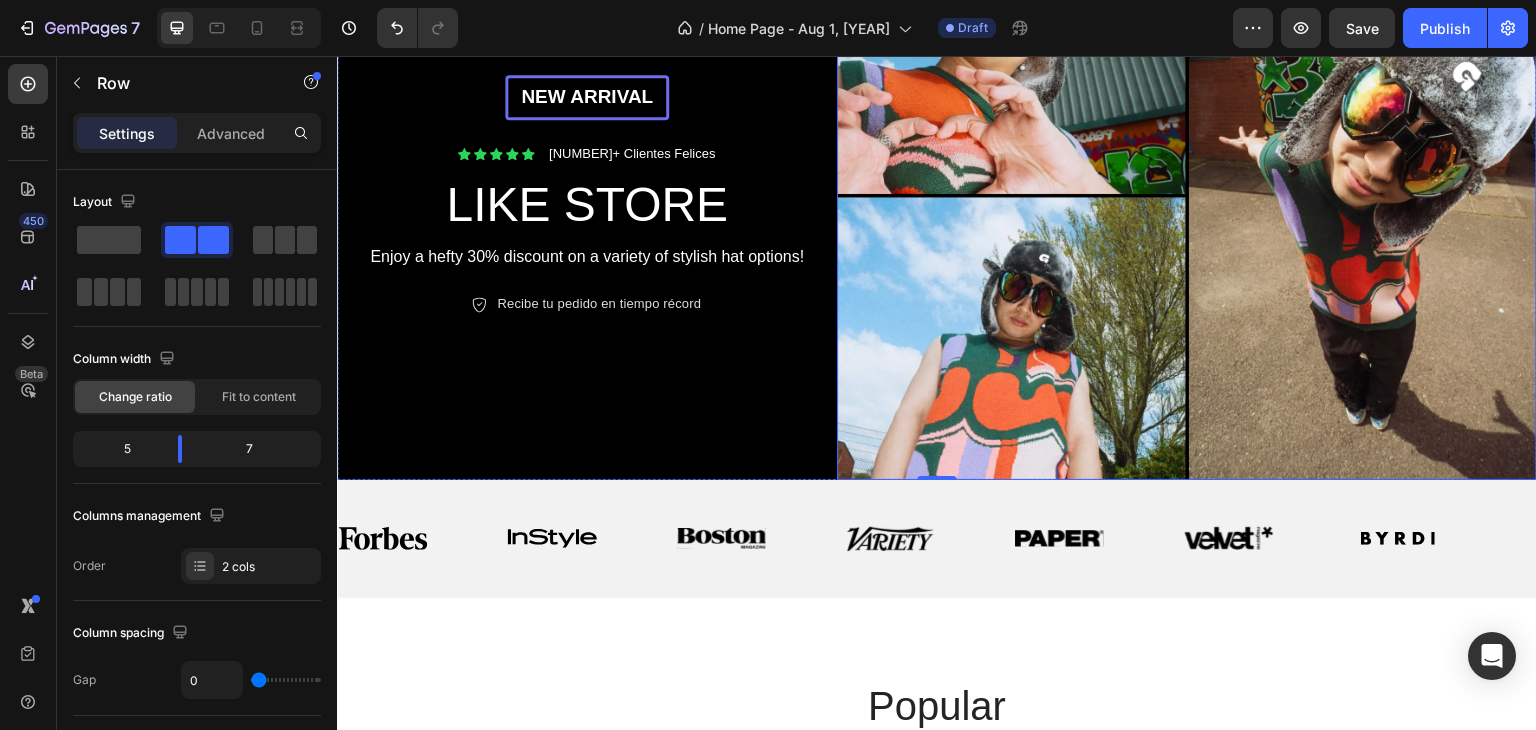 scroll, scrollTop: 130, scrollLeft: 0, axis: vertical 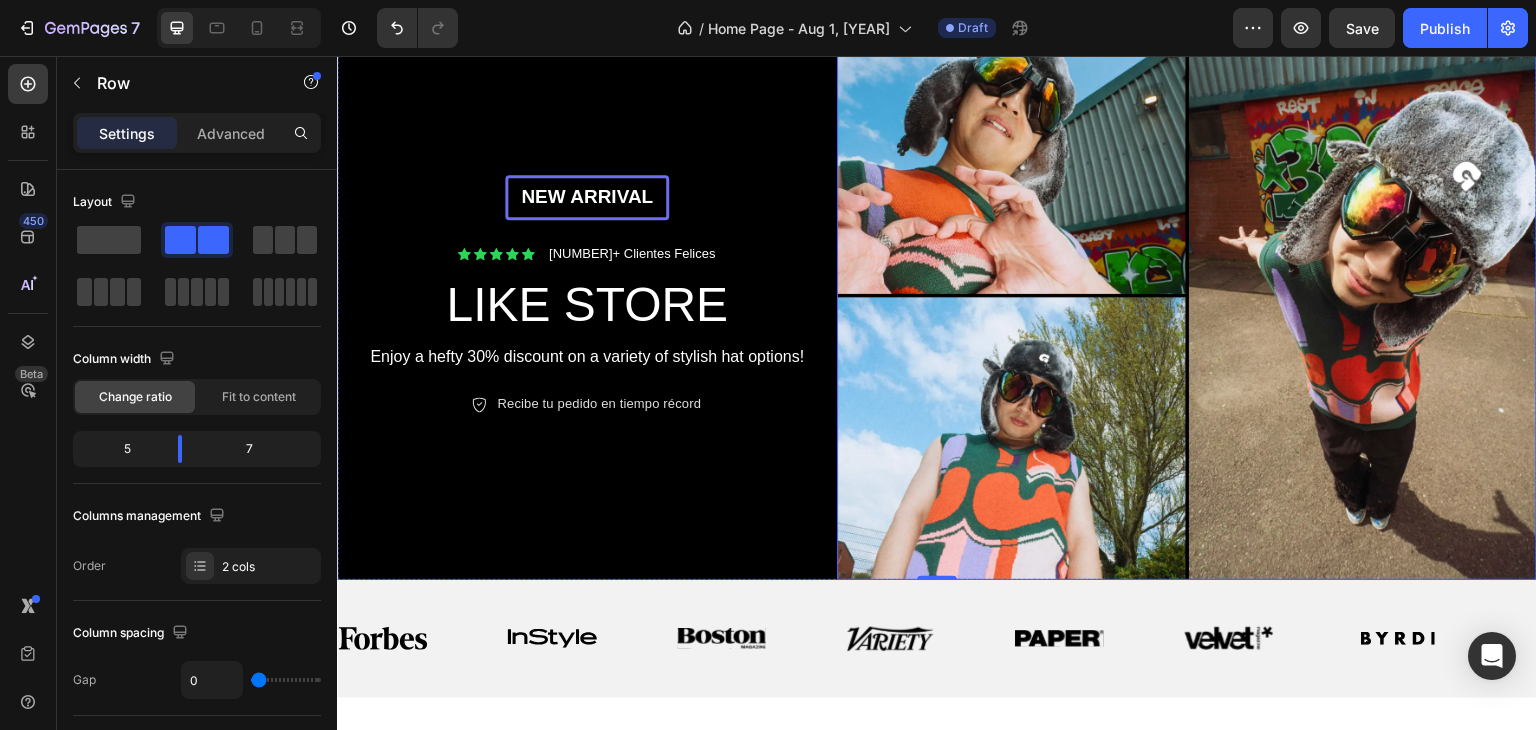click at bounding box center [1187, 295] 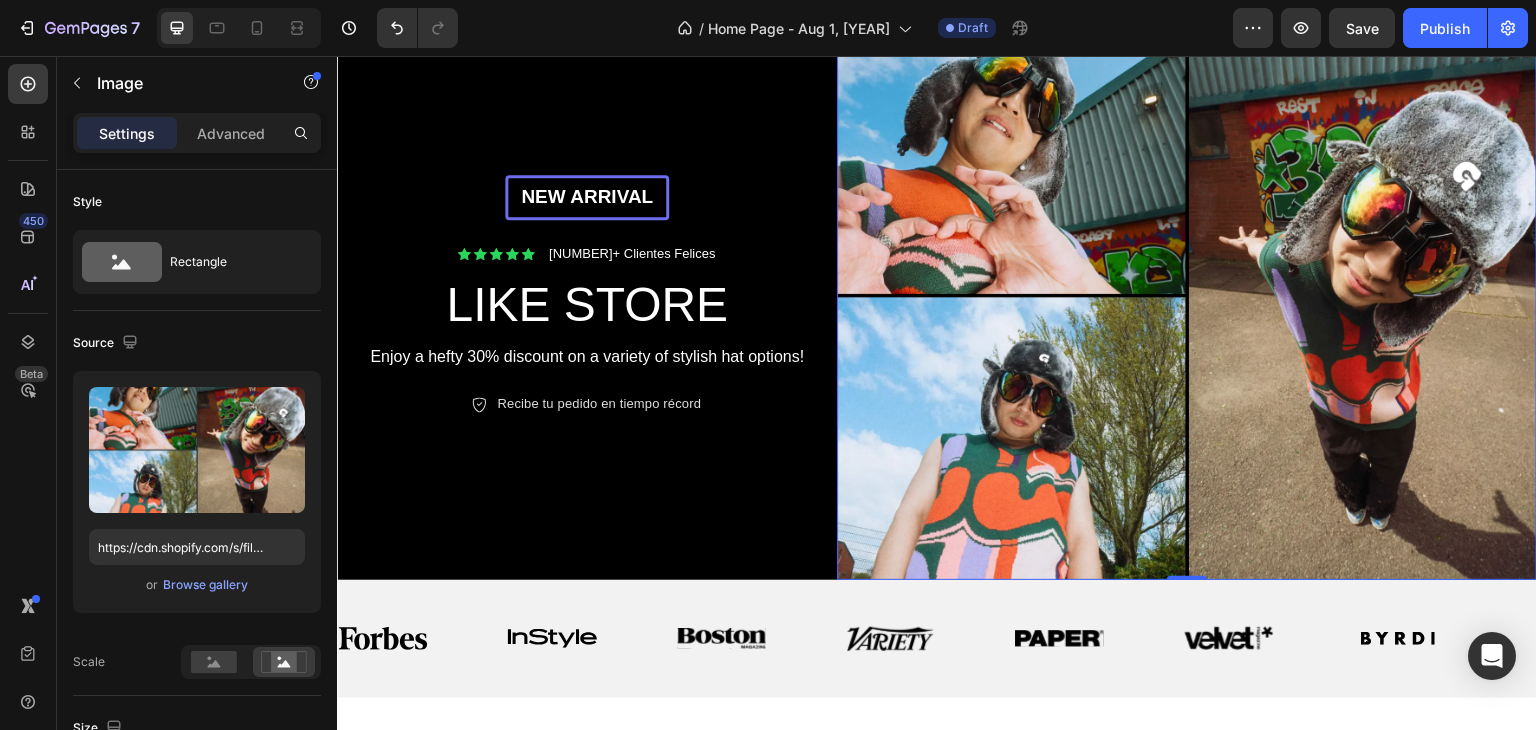 scroll, scrollTop: 30, scrollLeft: 0, axis: vertical 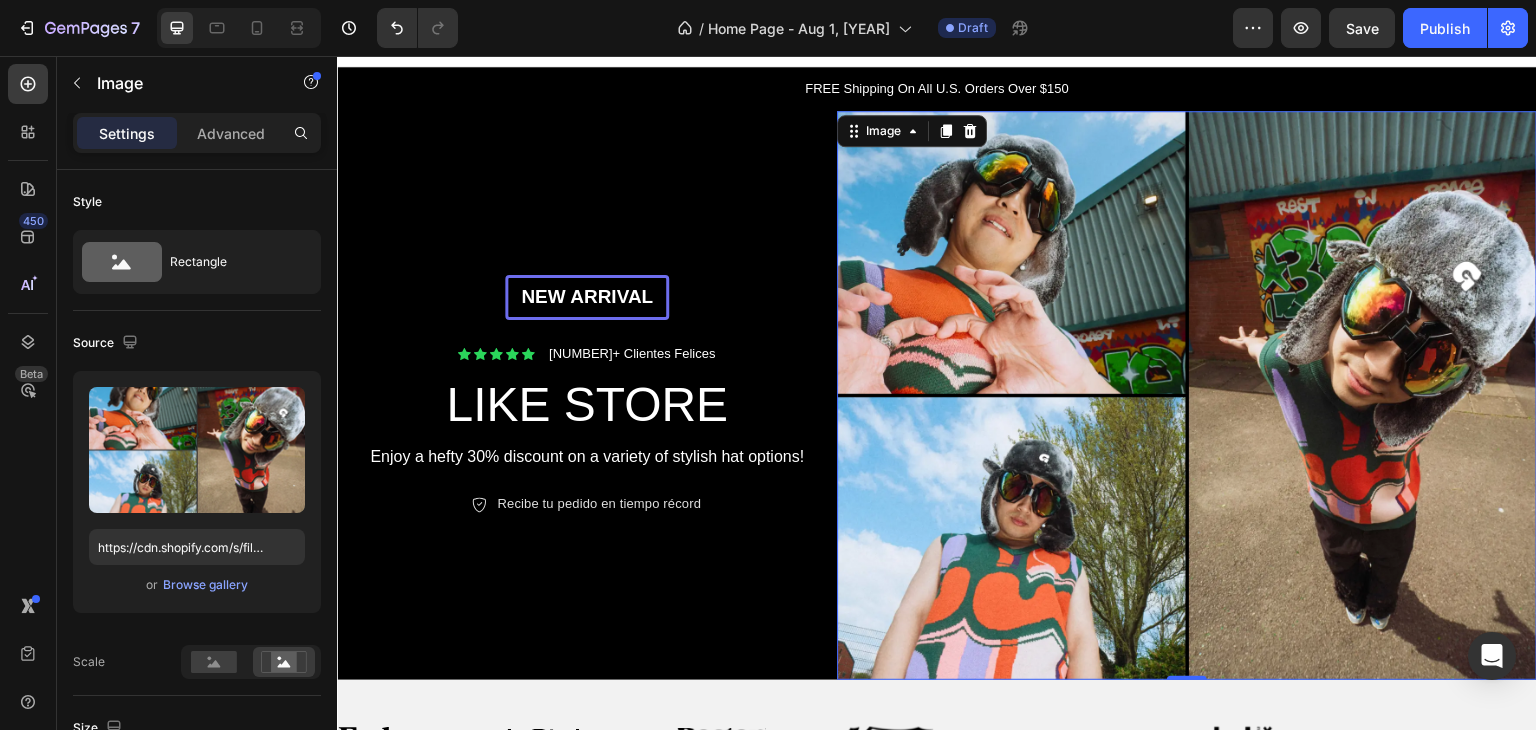click at bounding box center (1187, 395) 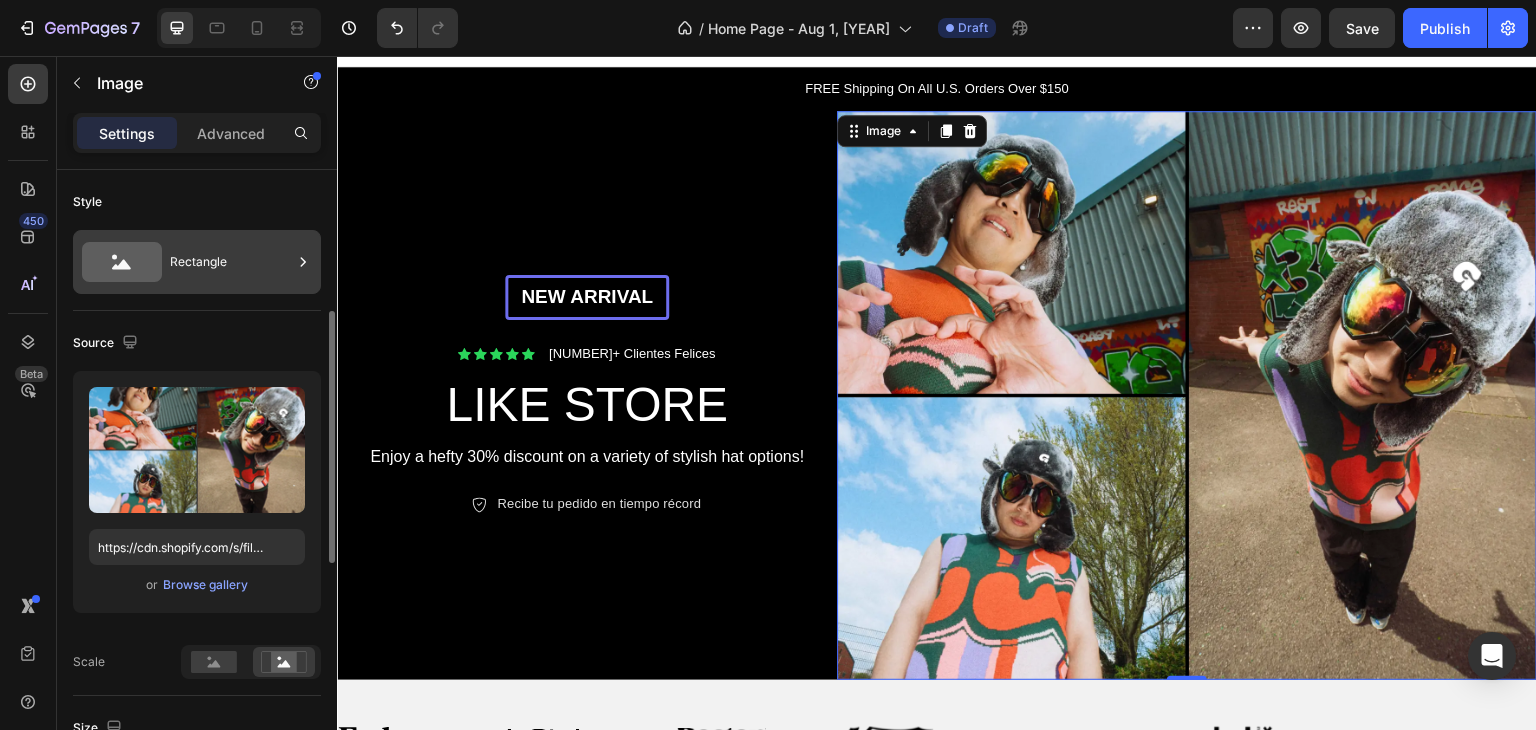 scroll, scrollTop: 200, scrollLeft: 0, axis: vertical 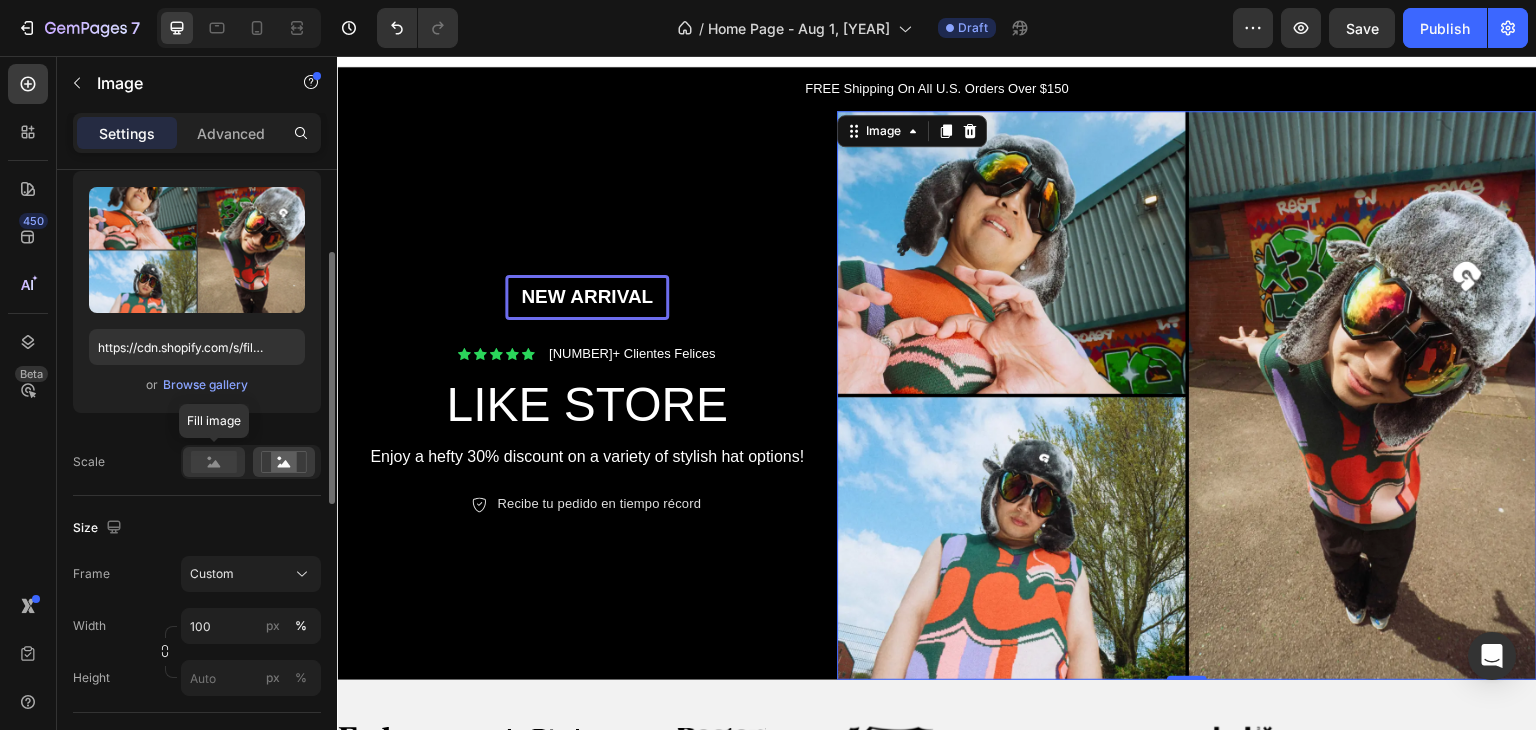 click 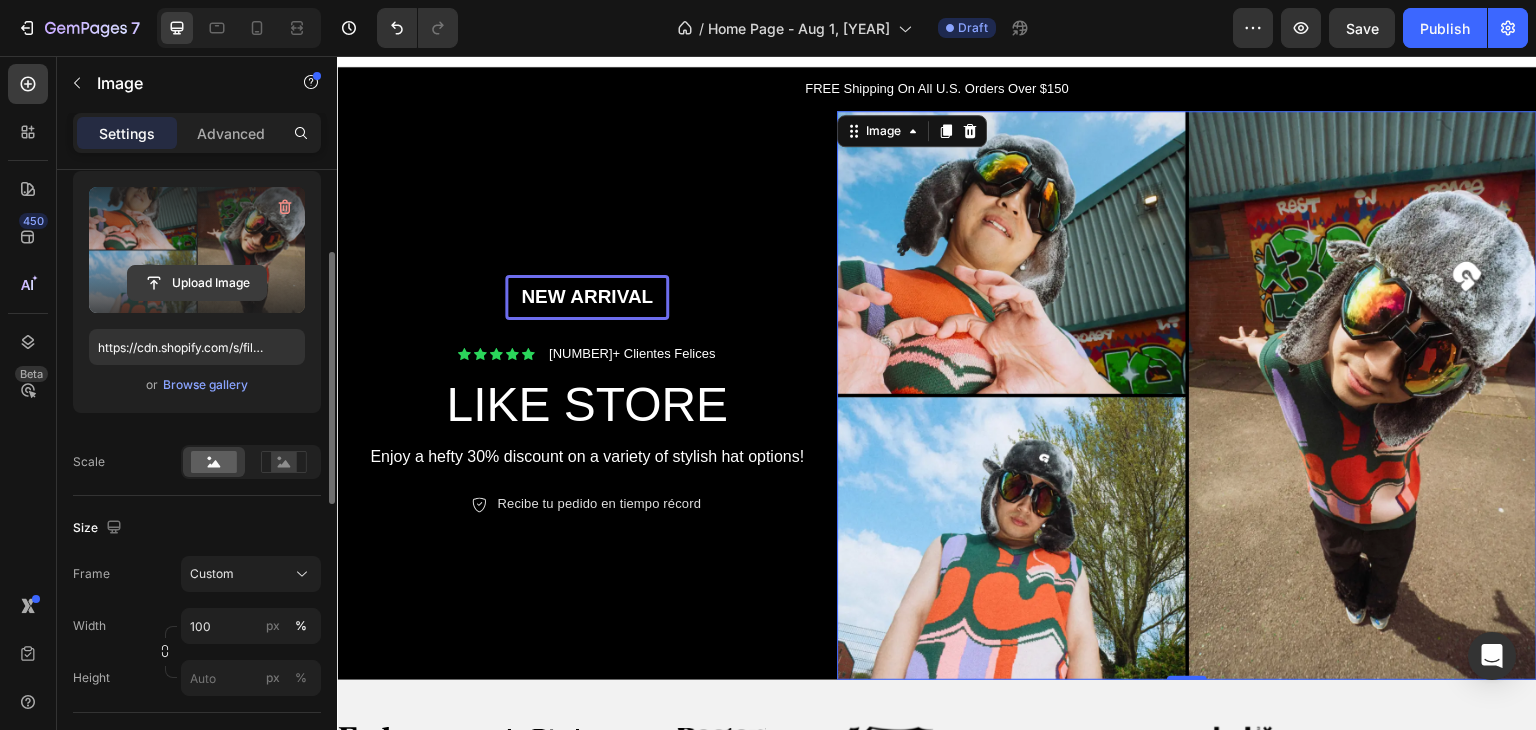 click 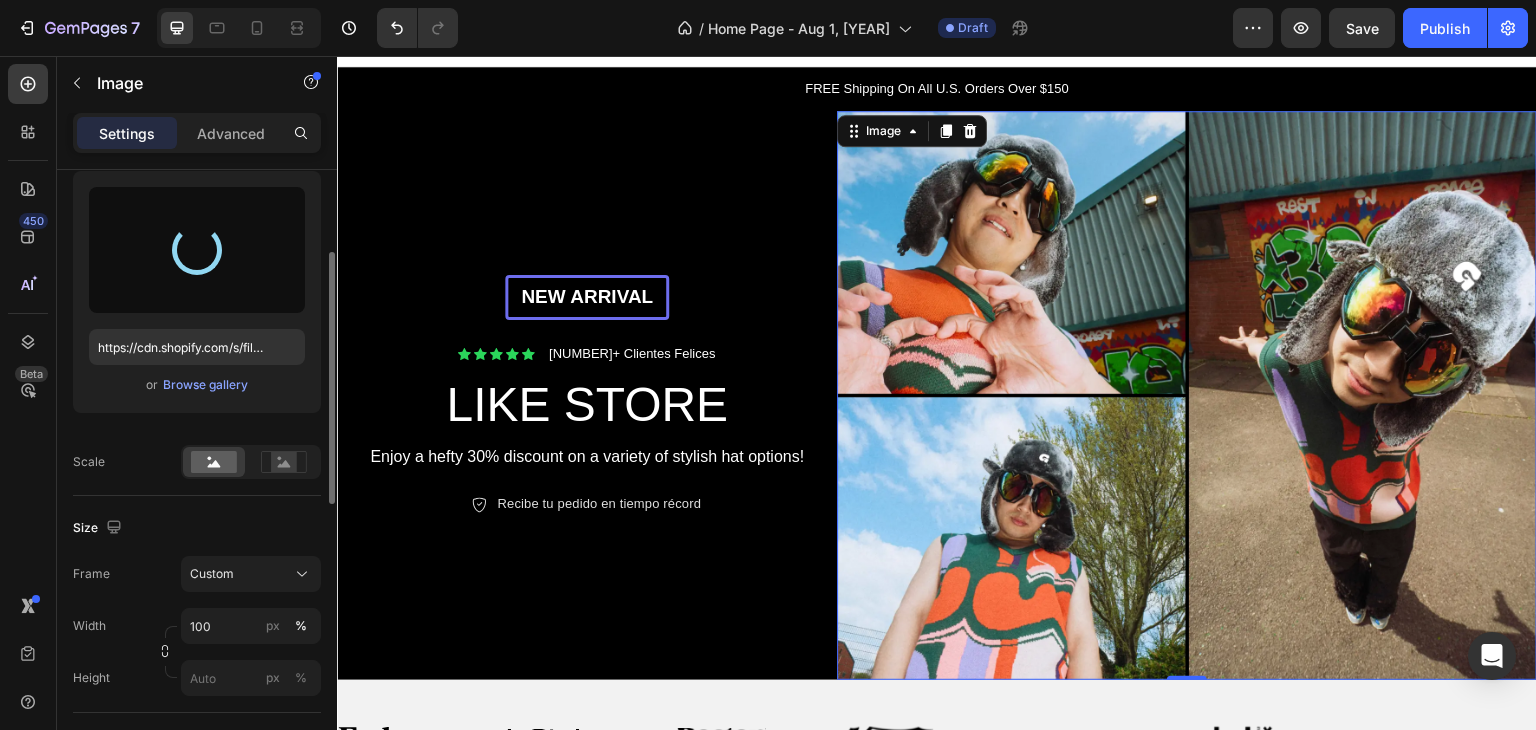 type on "https://cdn.shopify.com/s/files/1/0932/2417/3939/files/gempages_578110375858274832-3bb03bd0-0302-493c-a5ae-f2a5ca8935da.png" 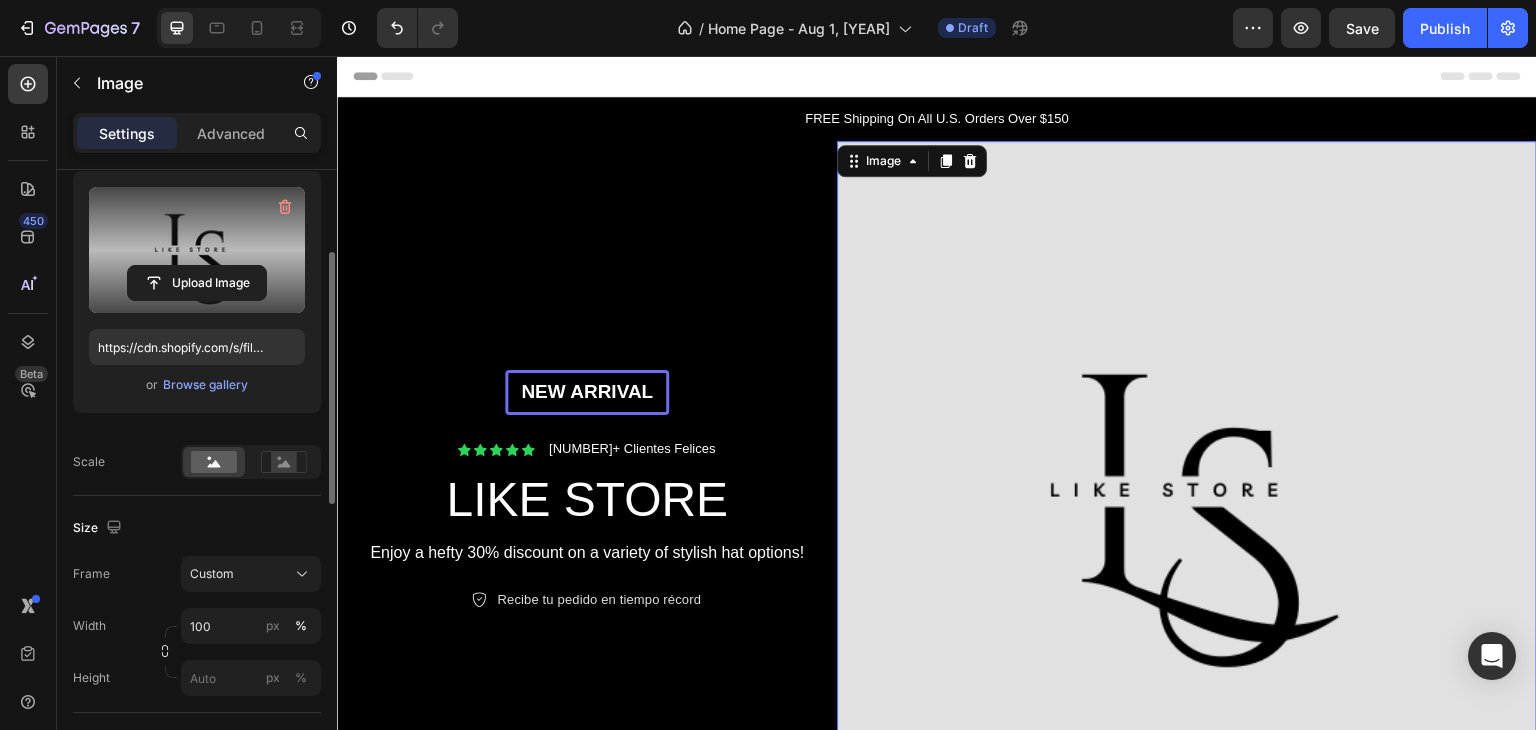 scroll, scrollTop: 300, scrollLeft: 0, axis: vertical 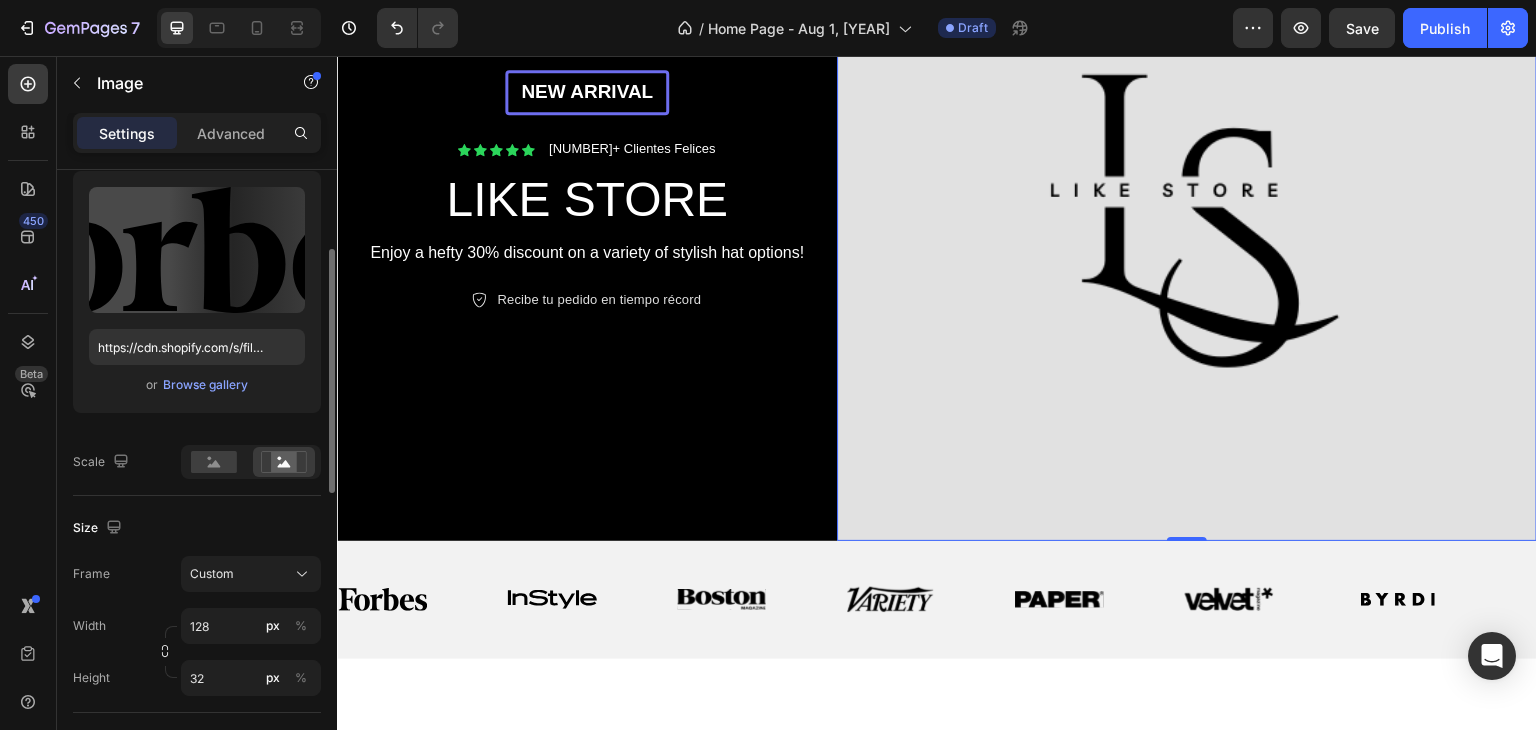 click at bounding box center [382, 599] 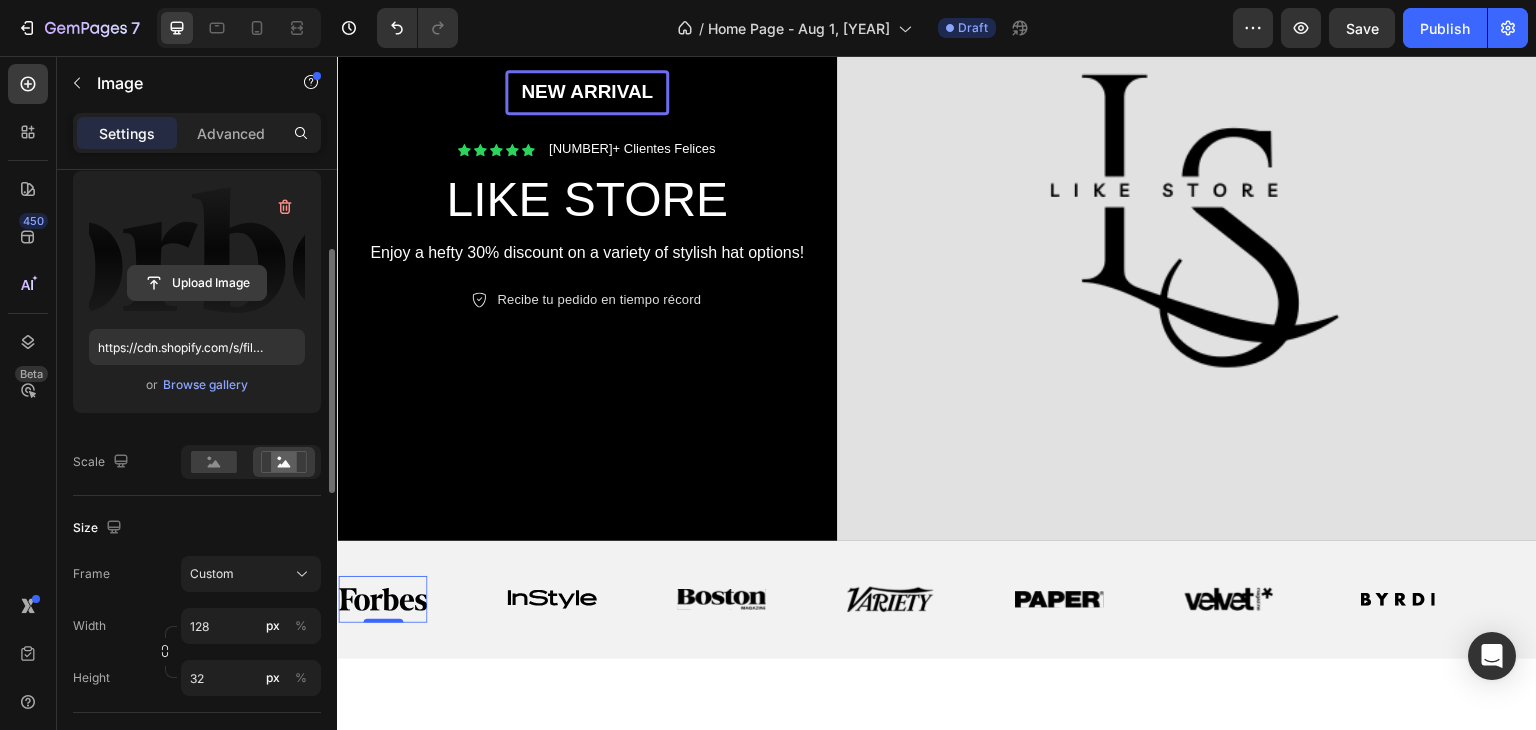 click 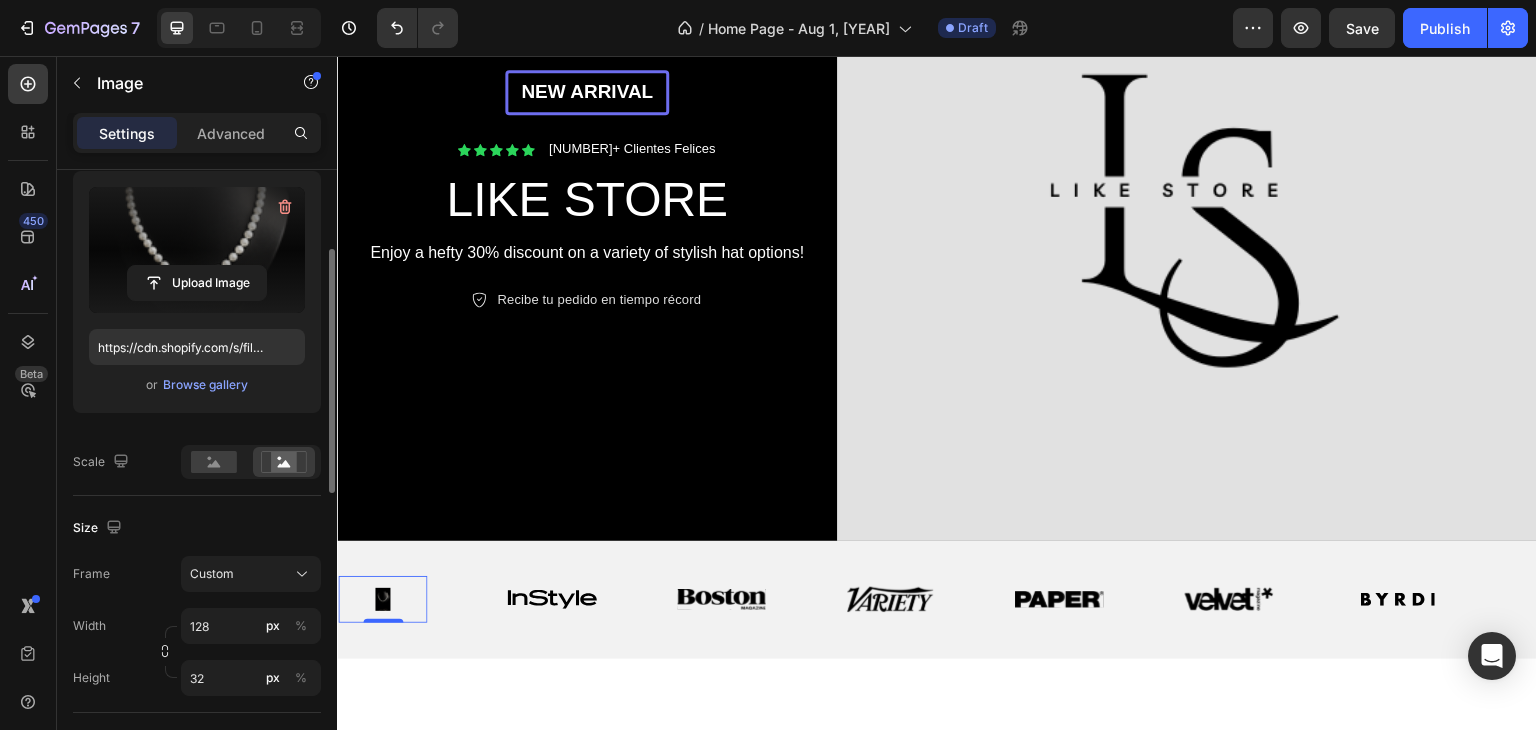 click at bounding box center (382, 599) 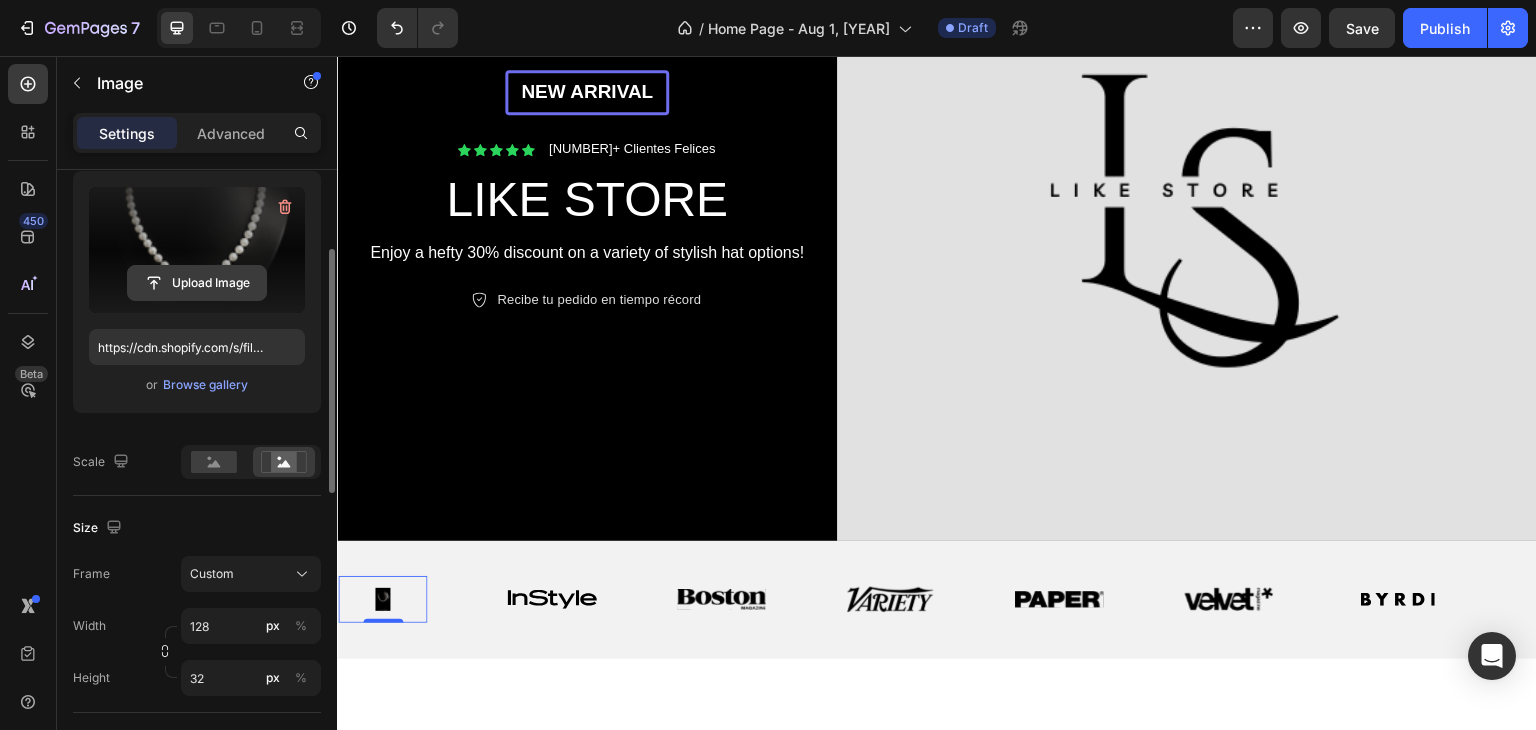 click on "Upload Image" at bounding box center [197, 283] 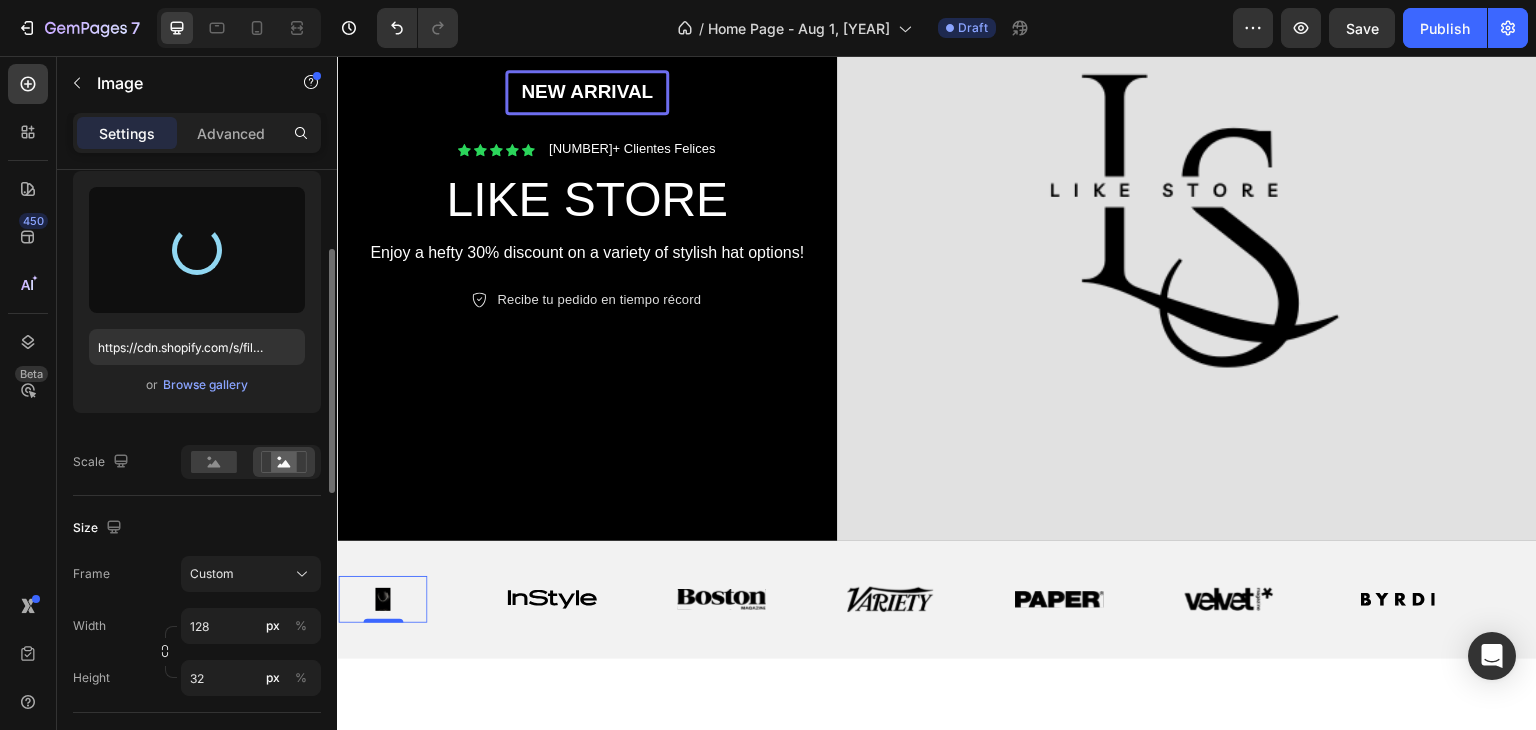 type on "https://cdn.shopify.com/s/files/1/0932/2417/3939/files/gempages_578110375858274832-9bdeebcc-a826-4181-ab48-2578031eccae.png" 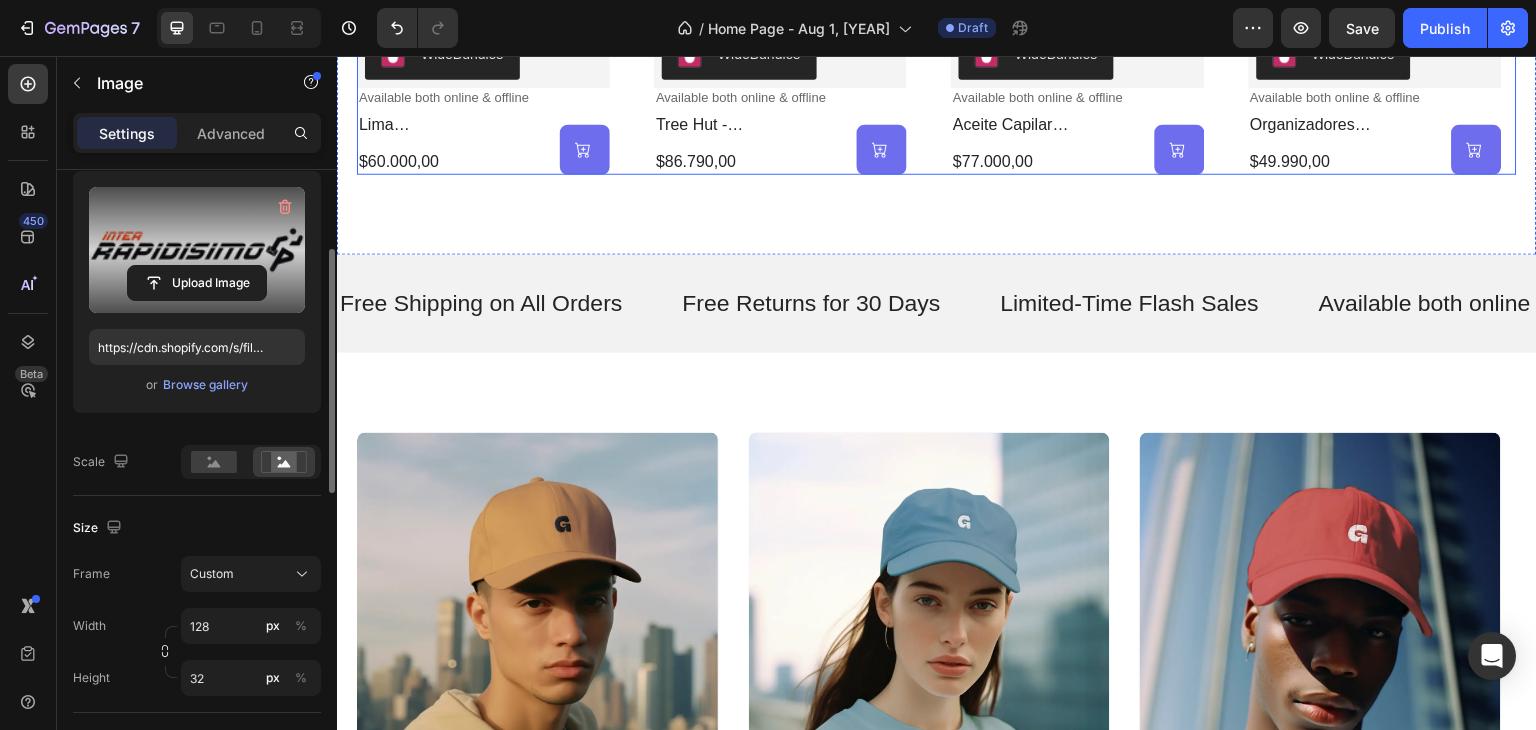 scroll, scrollTop: 1500, scrollLeft: 0, axis: vertical 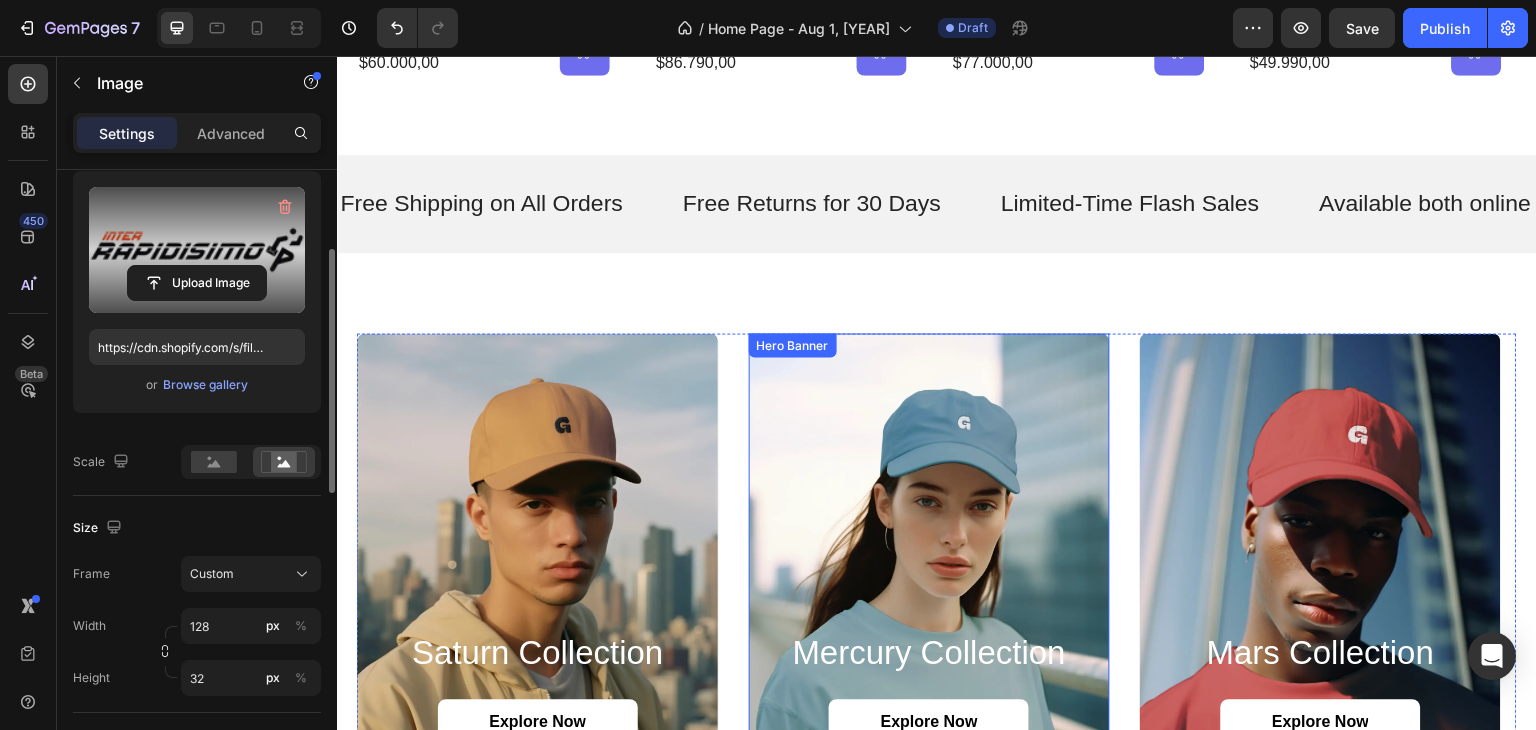 click at bounding box center (930, 563) 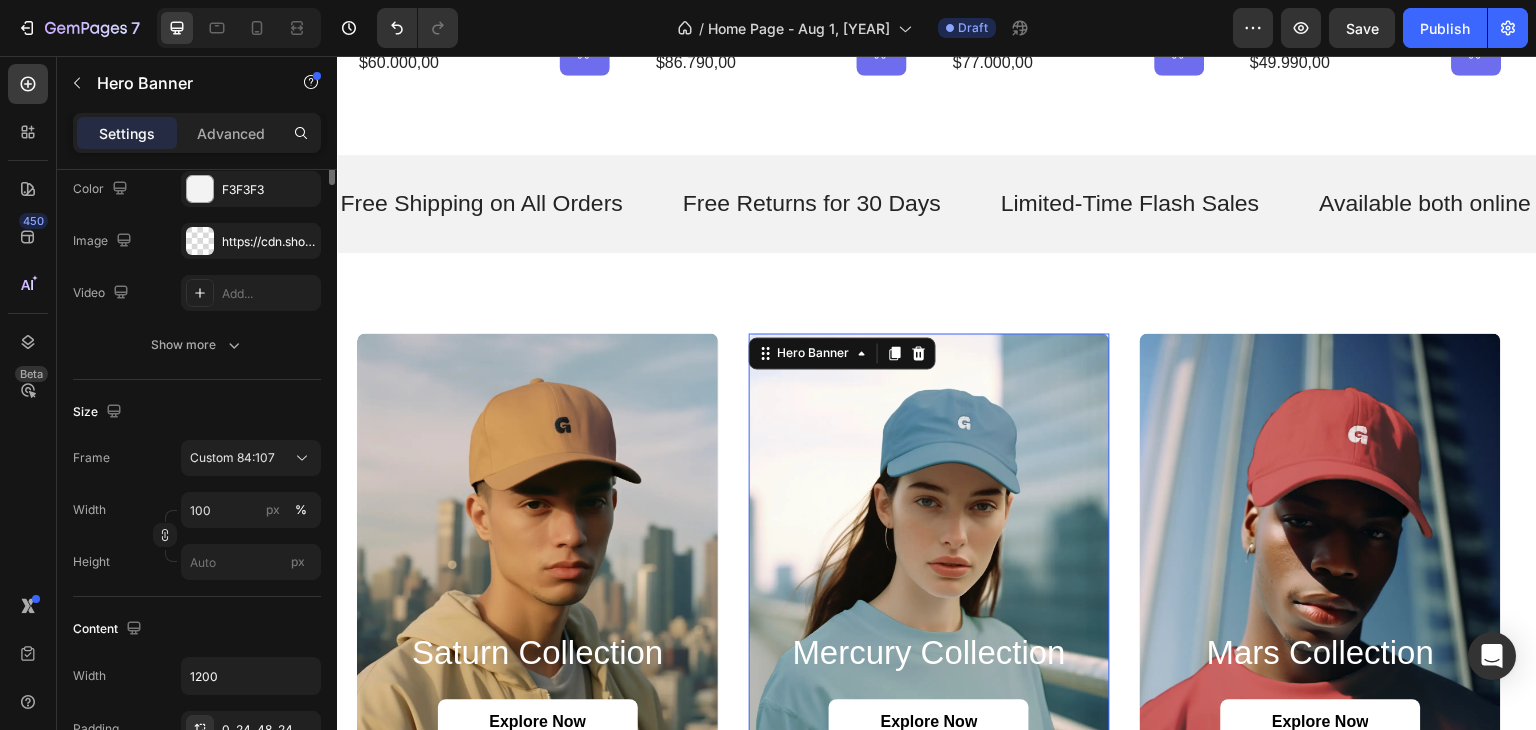 scroll, scrollTop: 0, scrollLeft: 0, axis: both 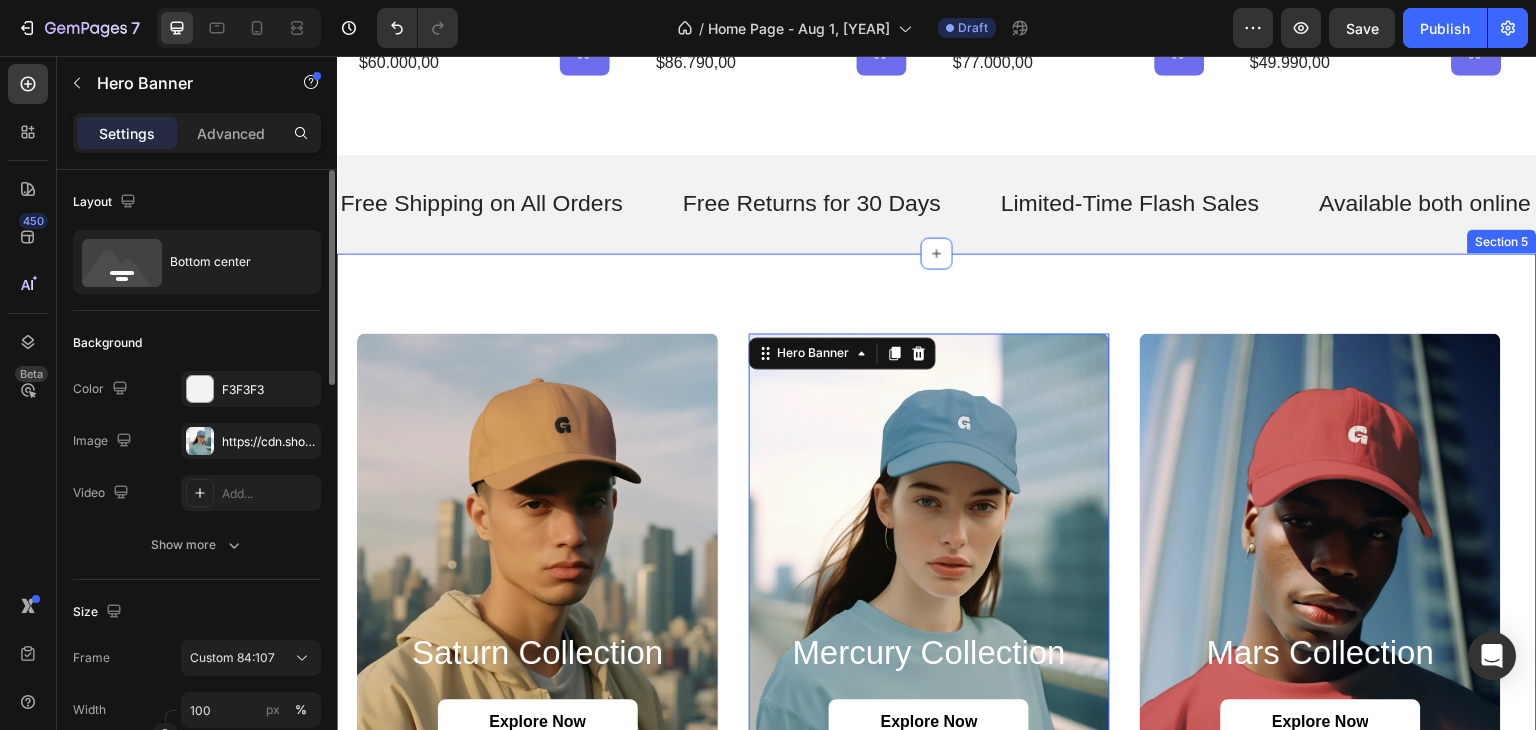 click on "saturn collection Heading Explore Now Button Hero Banner mercury collection Heading Explore Now Button Hero Banner   0 mars collection Heading Explore Now Button Hero Banner Carousel Section 5" at bounding box center (937, 563) 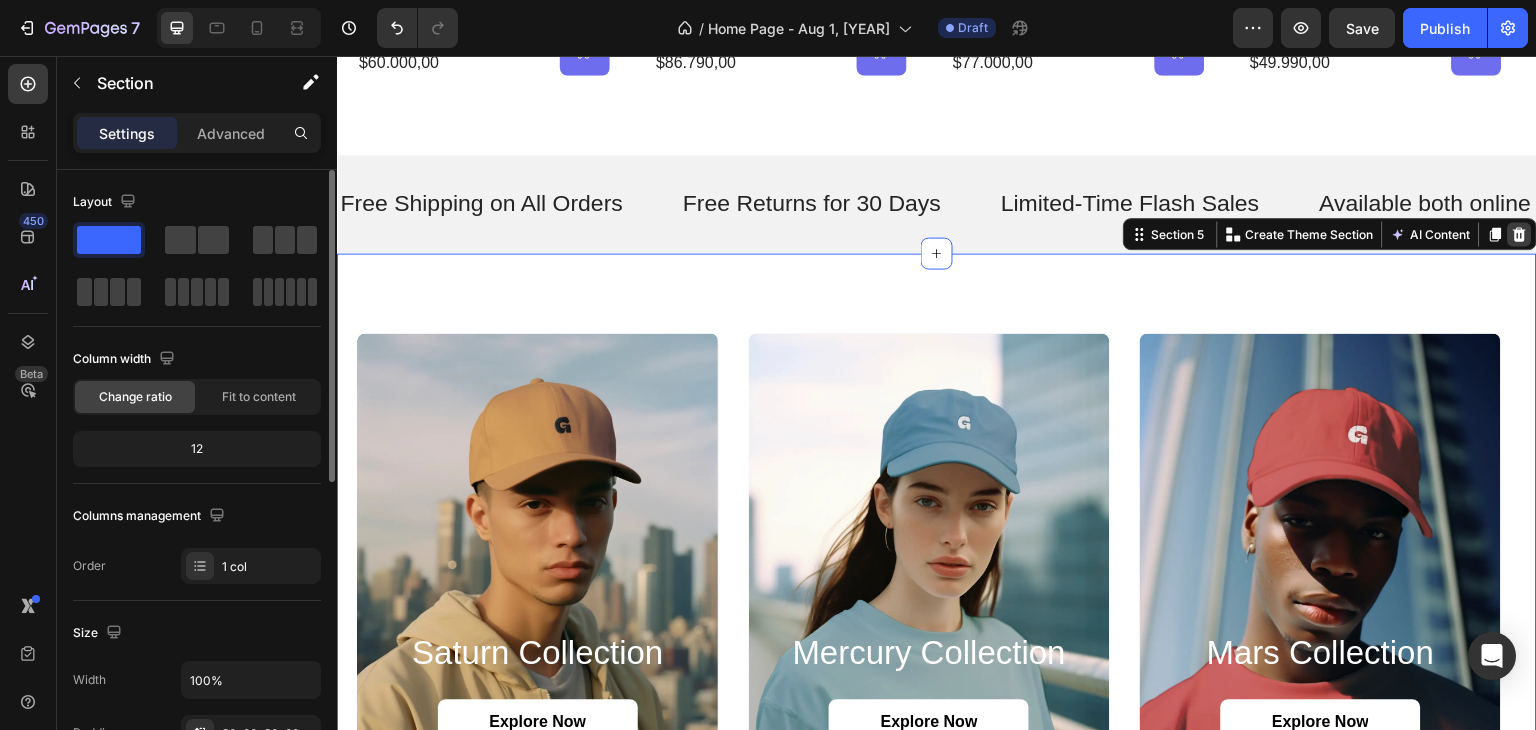 click 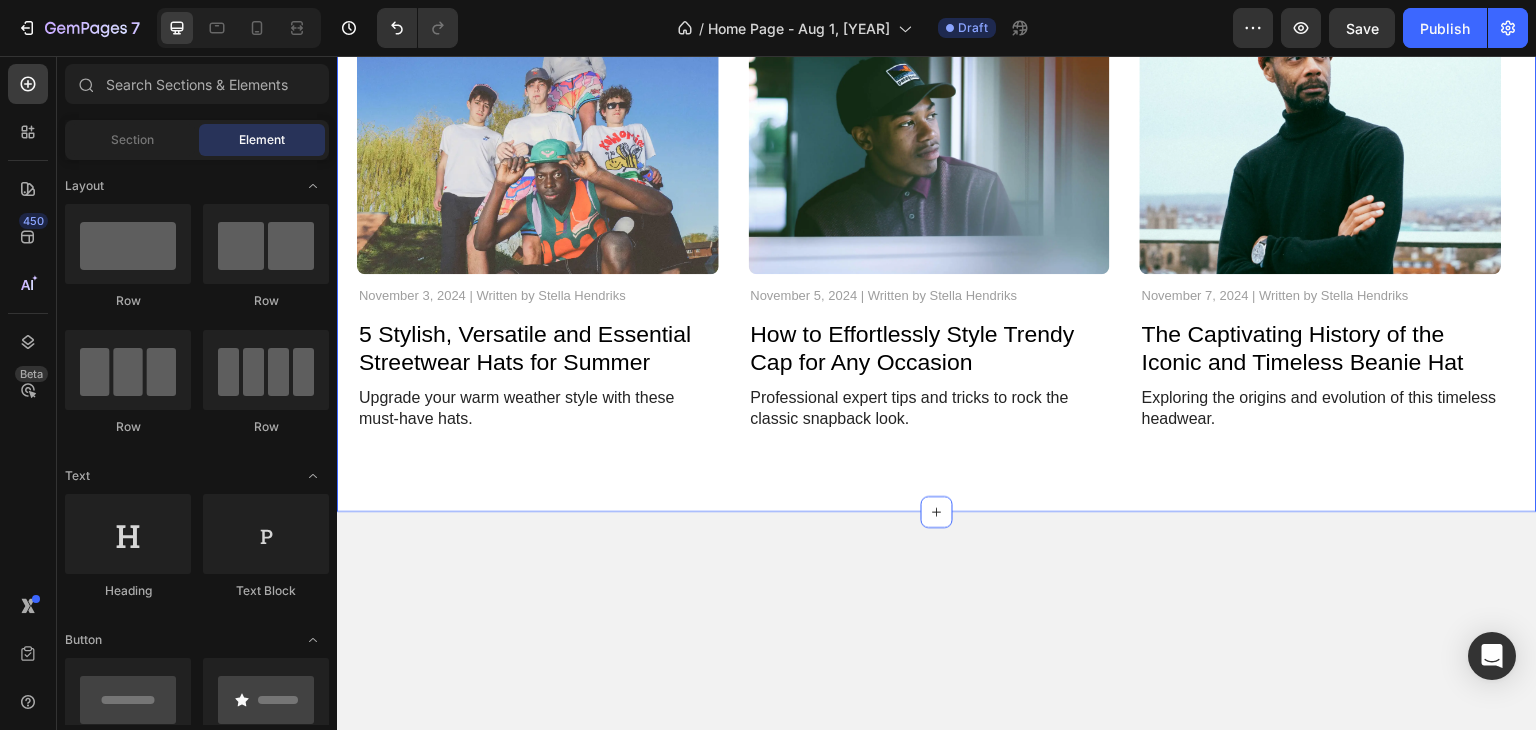 scroll, scrollTop: 3700, scrollLeft: 0, axis: vertical 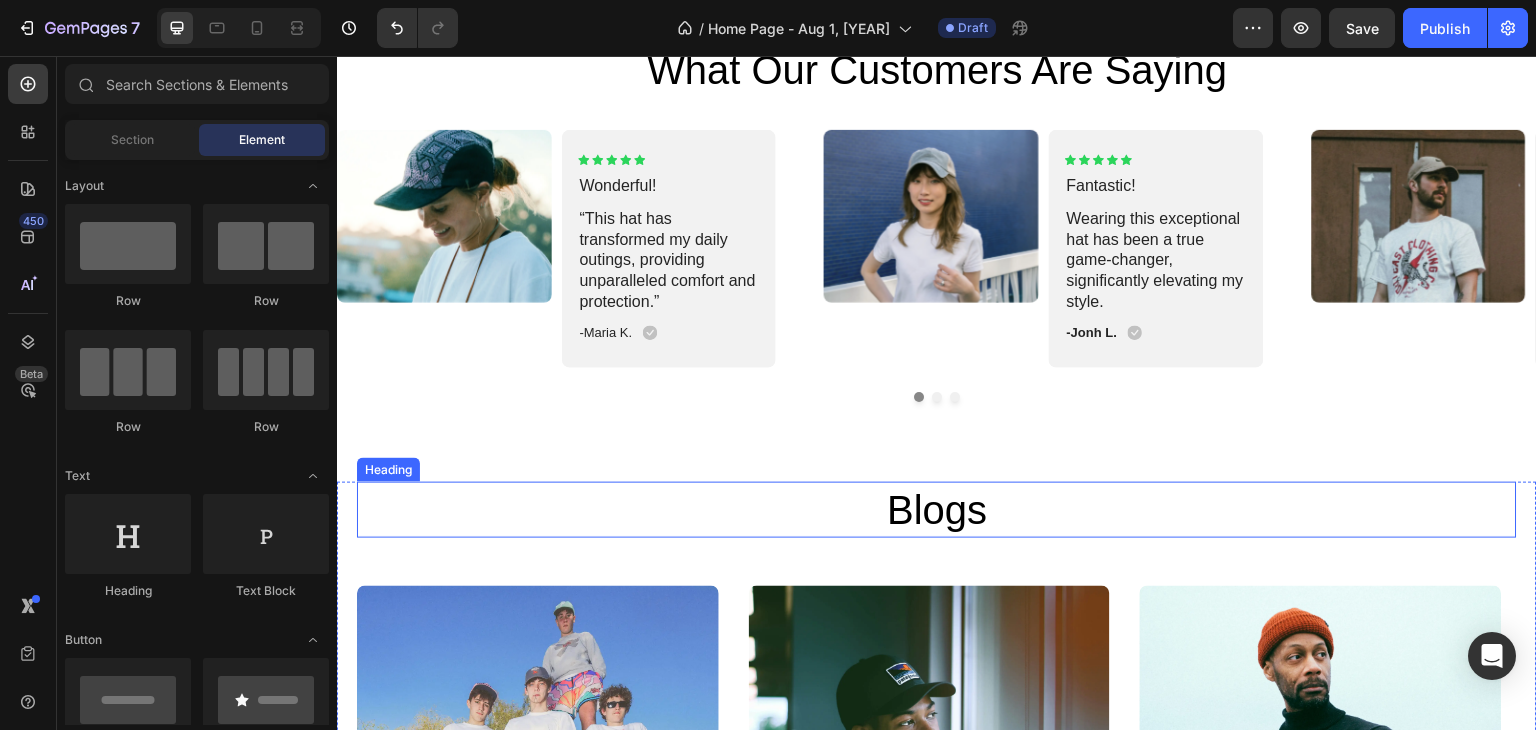 click on "Blogs" at bounding box center (937, 510) 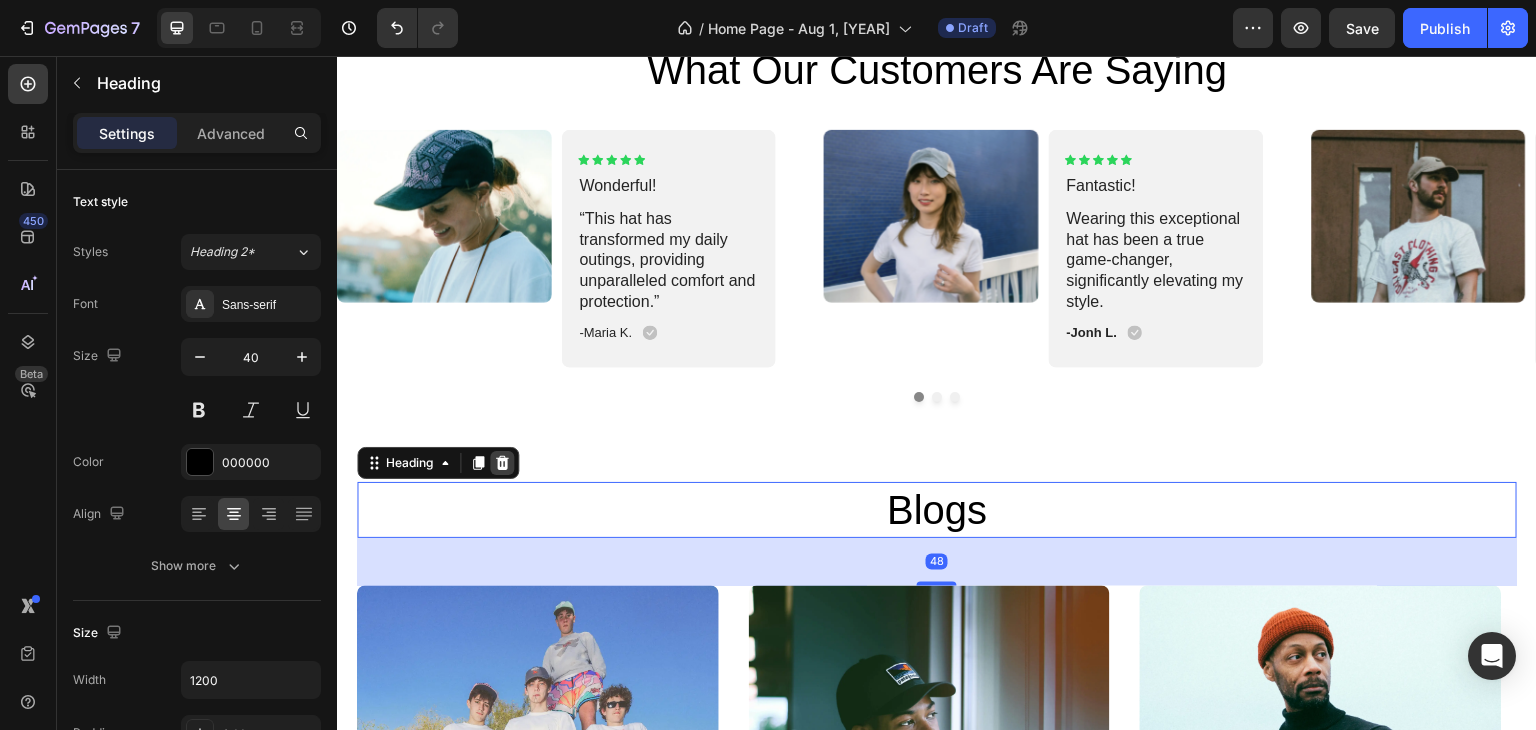 click 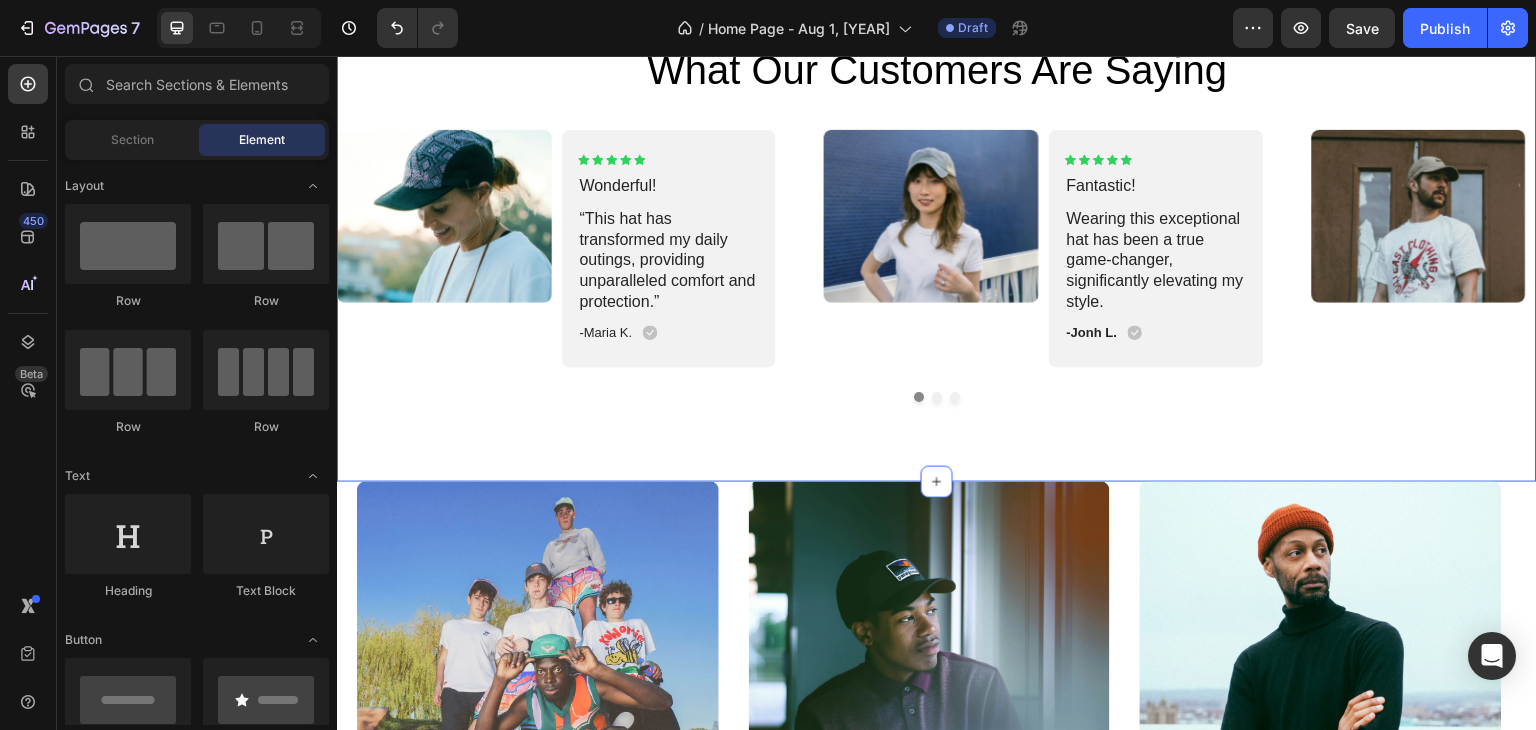click on "Icon
Icon
Icon
Icon
Icon Icon List [NUMBER]+ 5-Star Reviews Text Block what our customers are saying Heading Image
Icon
Icon
Icon
Icon
Icon Icon List Wonderful! Text Block “This hat has transformed my daily outings, providing unparalleled comfort and protection.” Text Block -[FIRST] [LAST]. Text Block
Icon Row Row Carousel Image
Icon
Icon
Icon
Icon
Icon Icon List Fantastic! Text Block Wearing this exceptional hat has been a true game-changer, significantly elevating my style. Text Block -[FIRST] [LAST]. Text Block
Icon Row Row Carousel Image
Icon
Icon
Icon
Icon
Icon Icon List Fantastic! Text Block Text Block -[FIRST] [LAST]. Text Block" at bounding box center (937, 198) 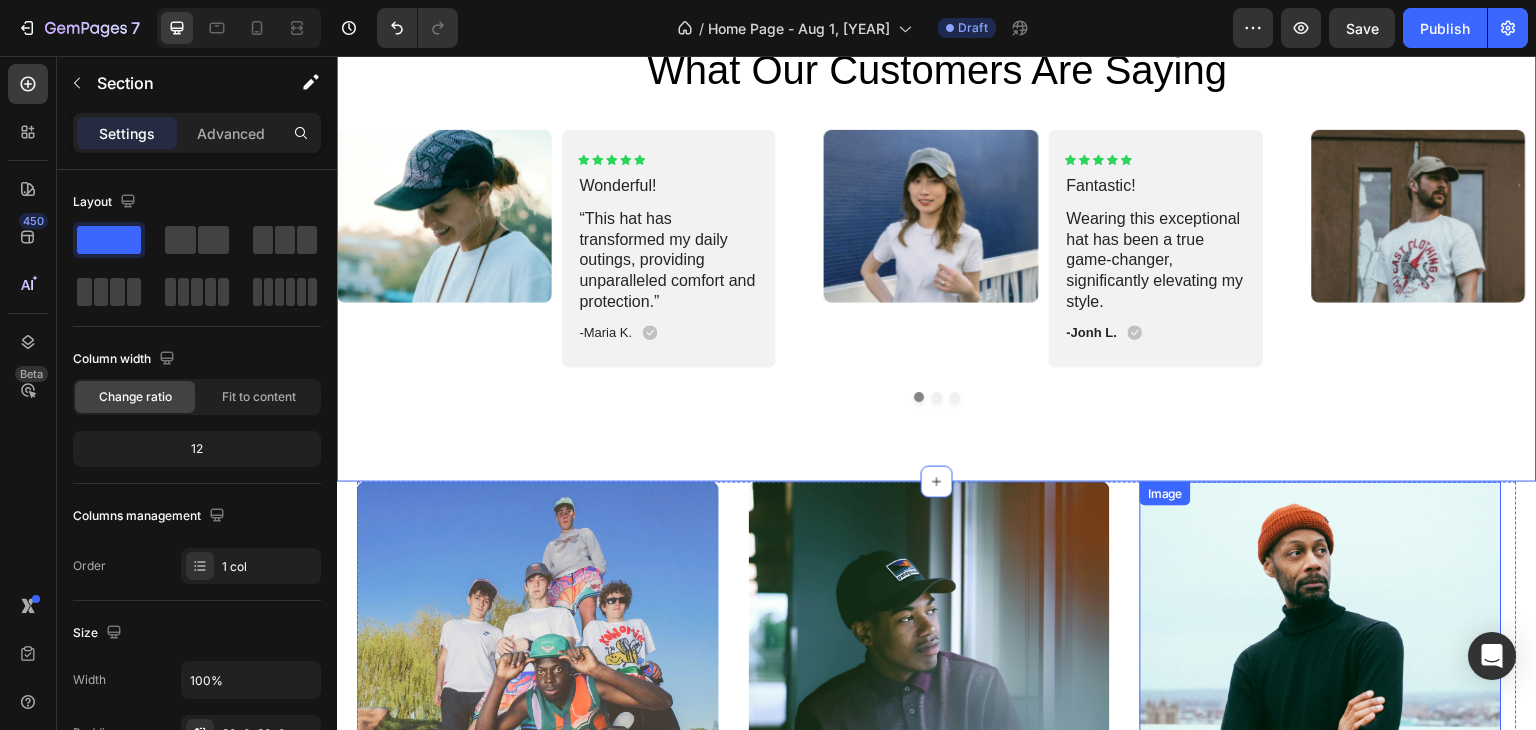 scroll, scrollTop: 3800, scrollLeft: 0, axis: vertical 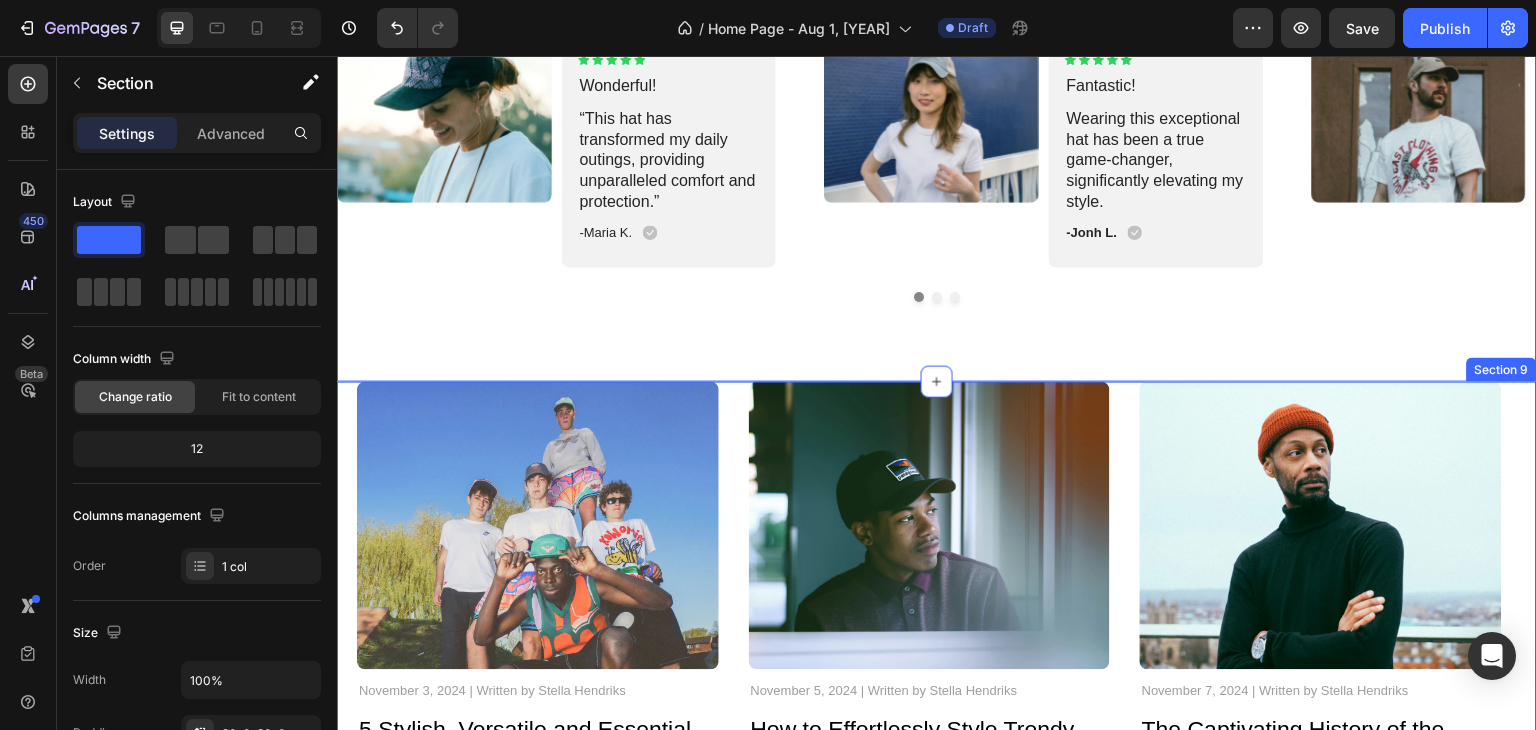 click on "Image November 3, [YEAR] | Written by [FIRST] [LAST] Text Block 5 Stylish, Versatile and Essential Streetwear Hats for Summer Heading Upgrade your warm weather style with these must-have hats. Text Block Image November 5, [YEAR] | Written by [FIRST] [LAST] Text Block How to Effortlessly Style Trendy Cap for Any Occasion Heading Professional expert tips and tricks to rock the classic snapback look. Text Block Image November 7, [YEAR] | Written by [FIRST] [LAST] Text Block The Captivating History of the Iconic and Timeless Beanie Hat Heading Exploring the origins and evolution of this timeless headwear. Text Block Carousel Section 9" at bounding box center (937, 645) 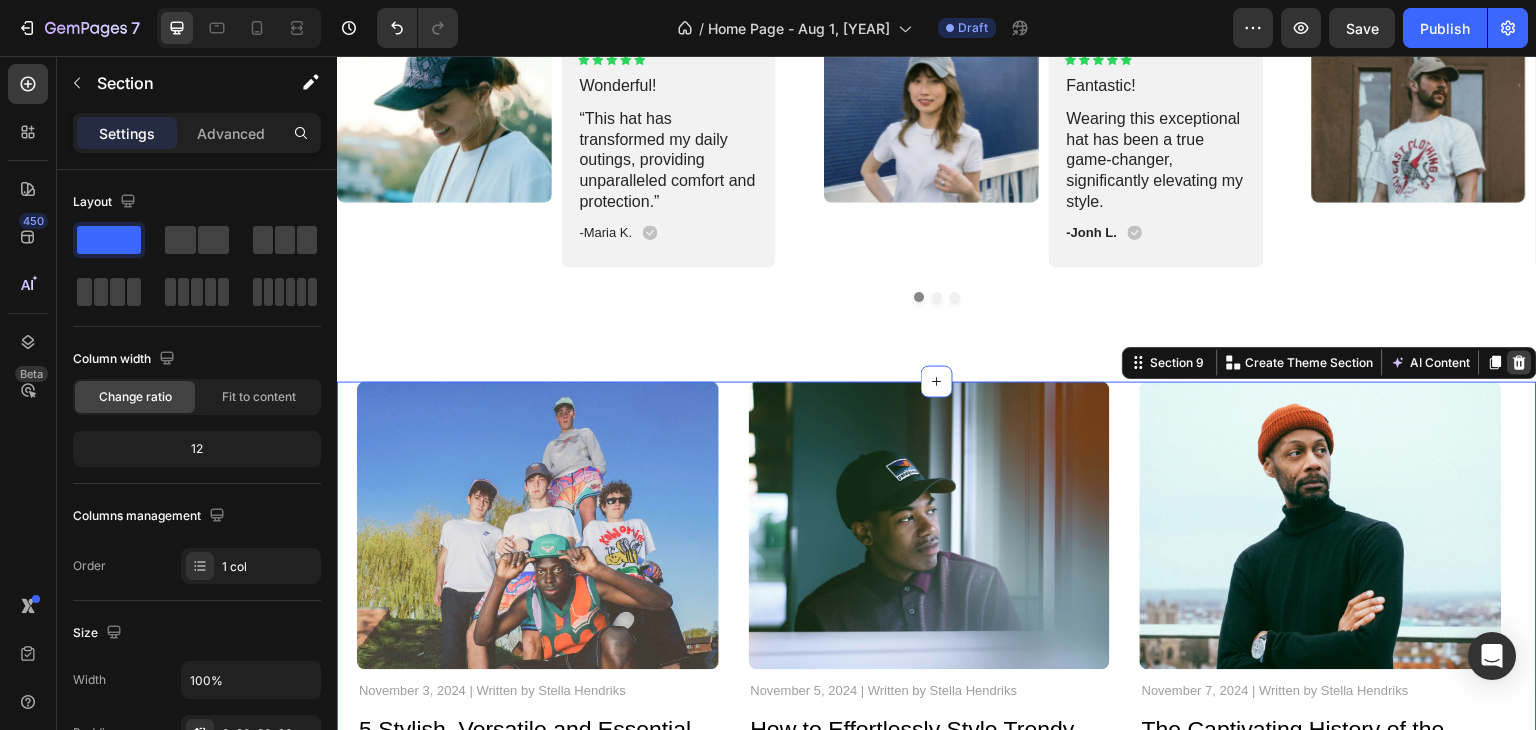 click 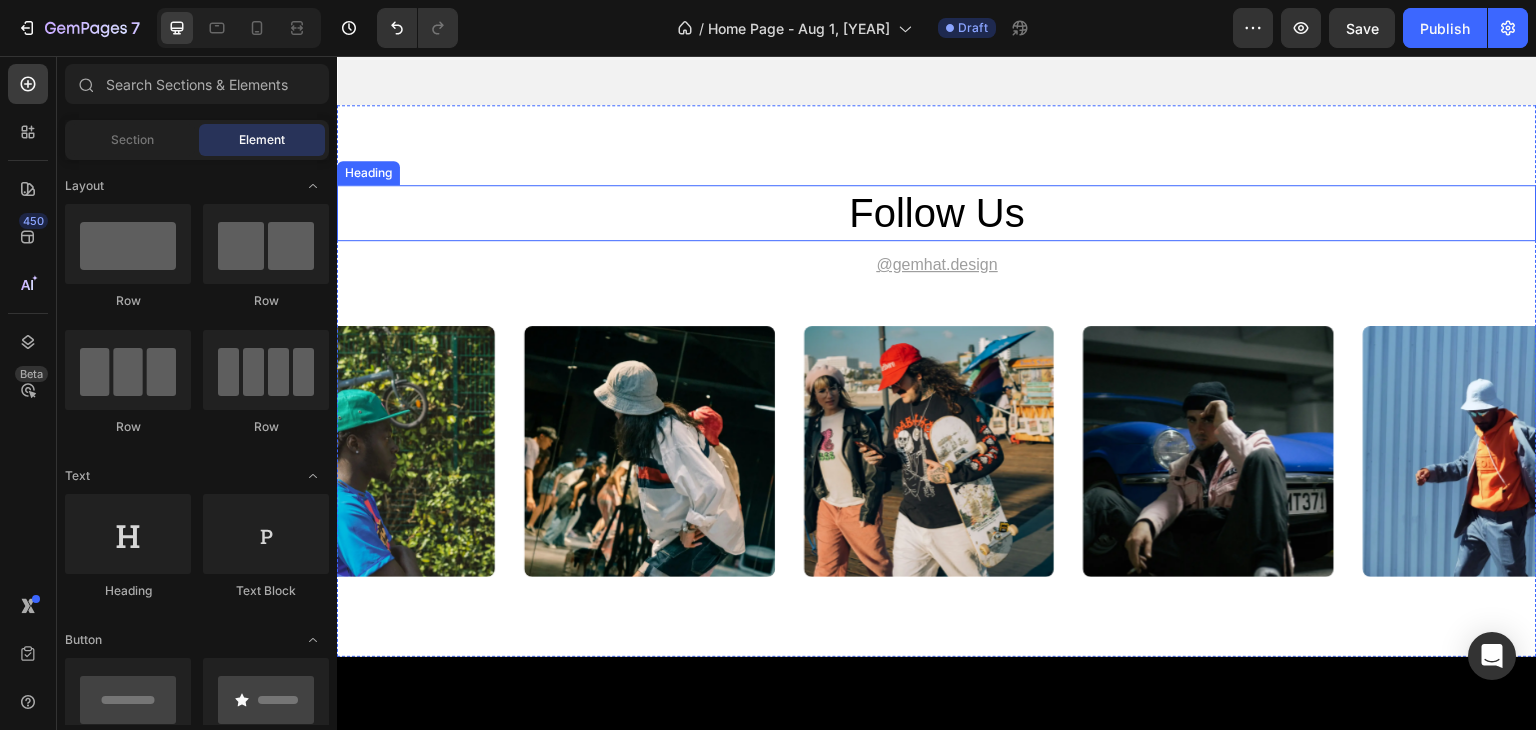 scroll, scrollTop: 4500, scrollLeft: 0, axis: vertical 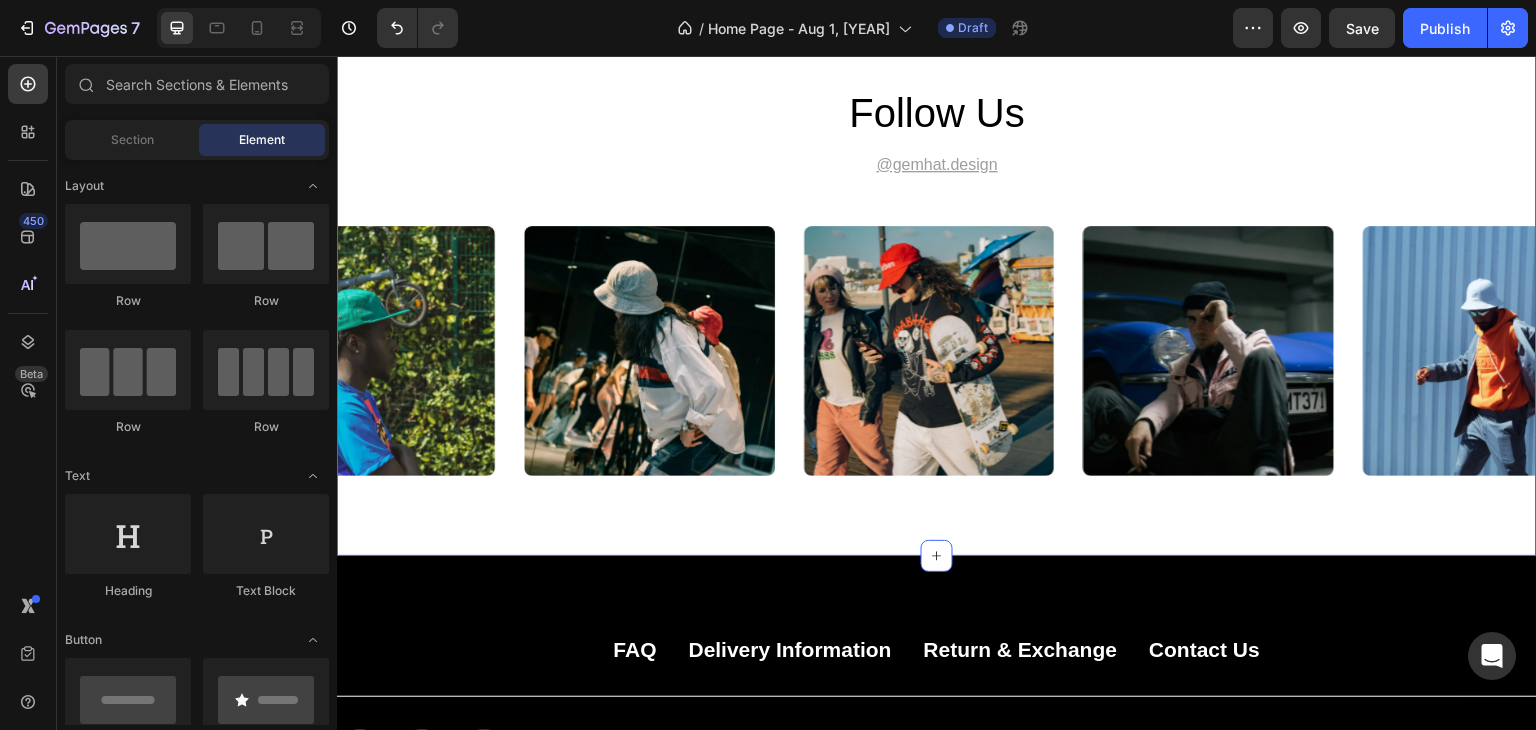 click on "FAQ Button Delivery Information Button Return & Exchange   Button Contact Us Button Row                Title Line
Icon
Icon
Icon Row Copyright © 2024 GemPages.  Text Block Image Image Image Image Image Row Row Section 11" at bounding box center (937, 705) 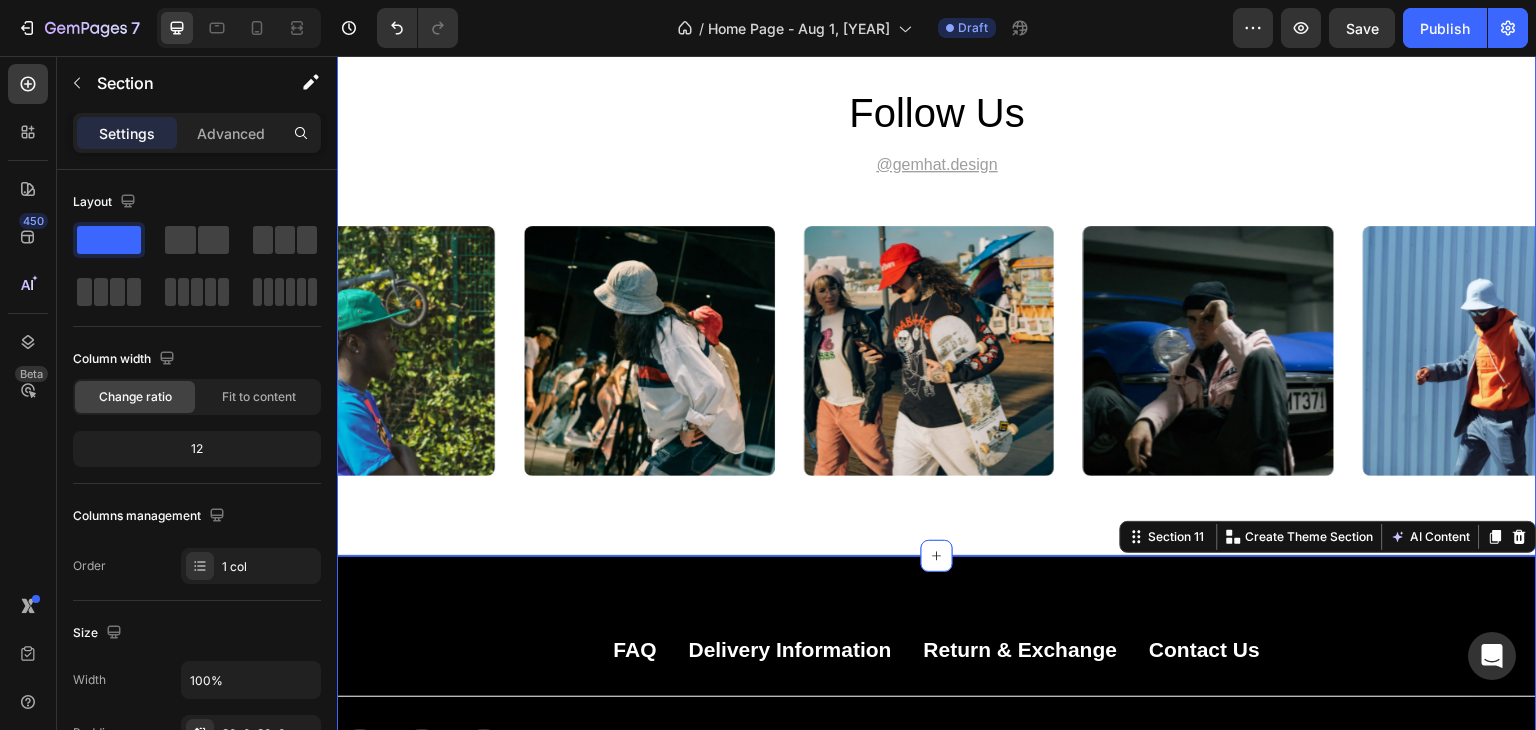 click on "follow us Heading @gemhat.design Text Block Image Image Image Image Image Carousel Section 10" at bounding box center (937, 280) 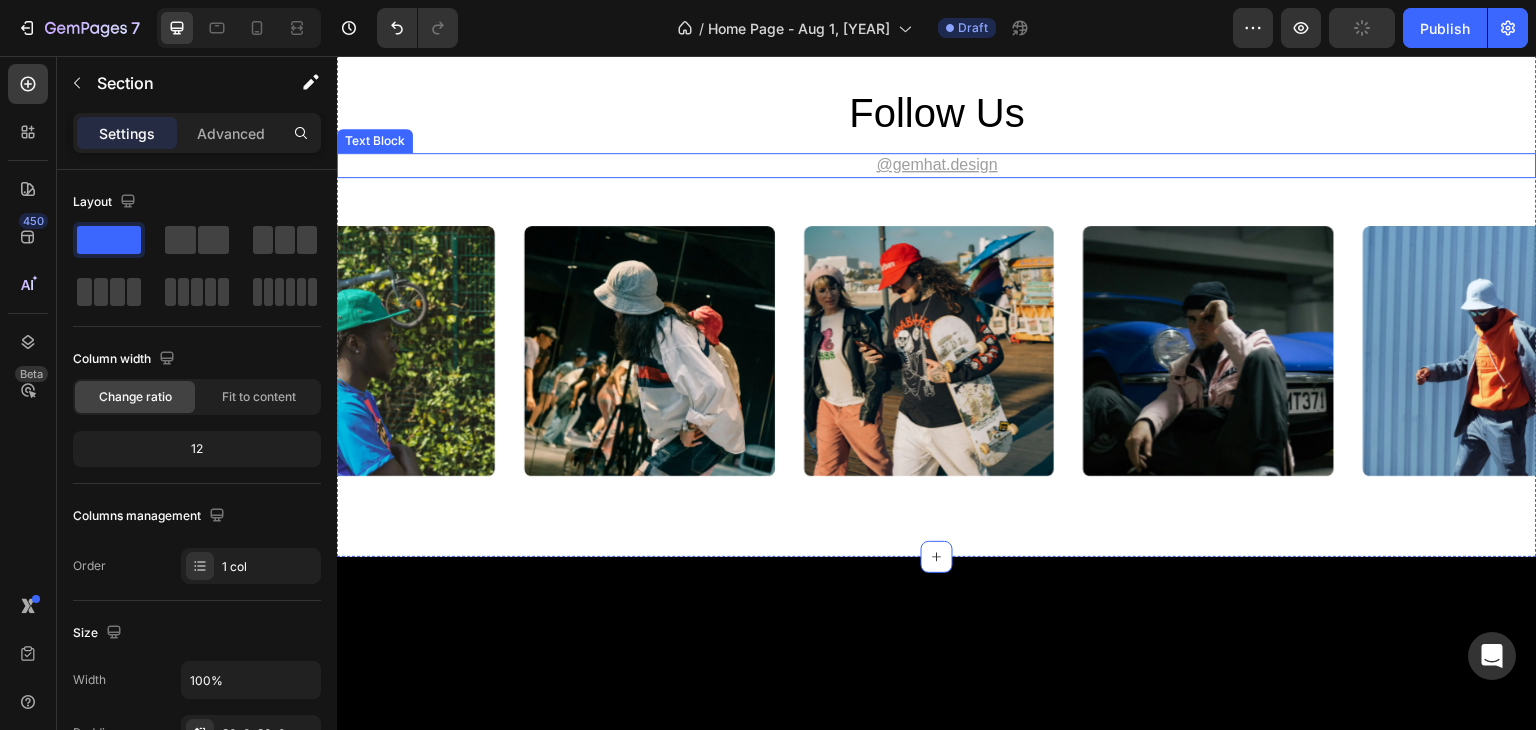 scroll, scrollTop: 4300, scrollLeft: 0, axis: vertical 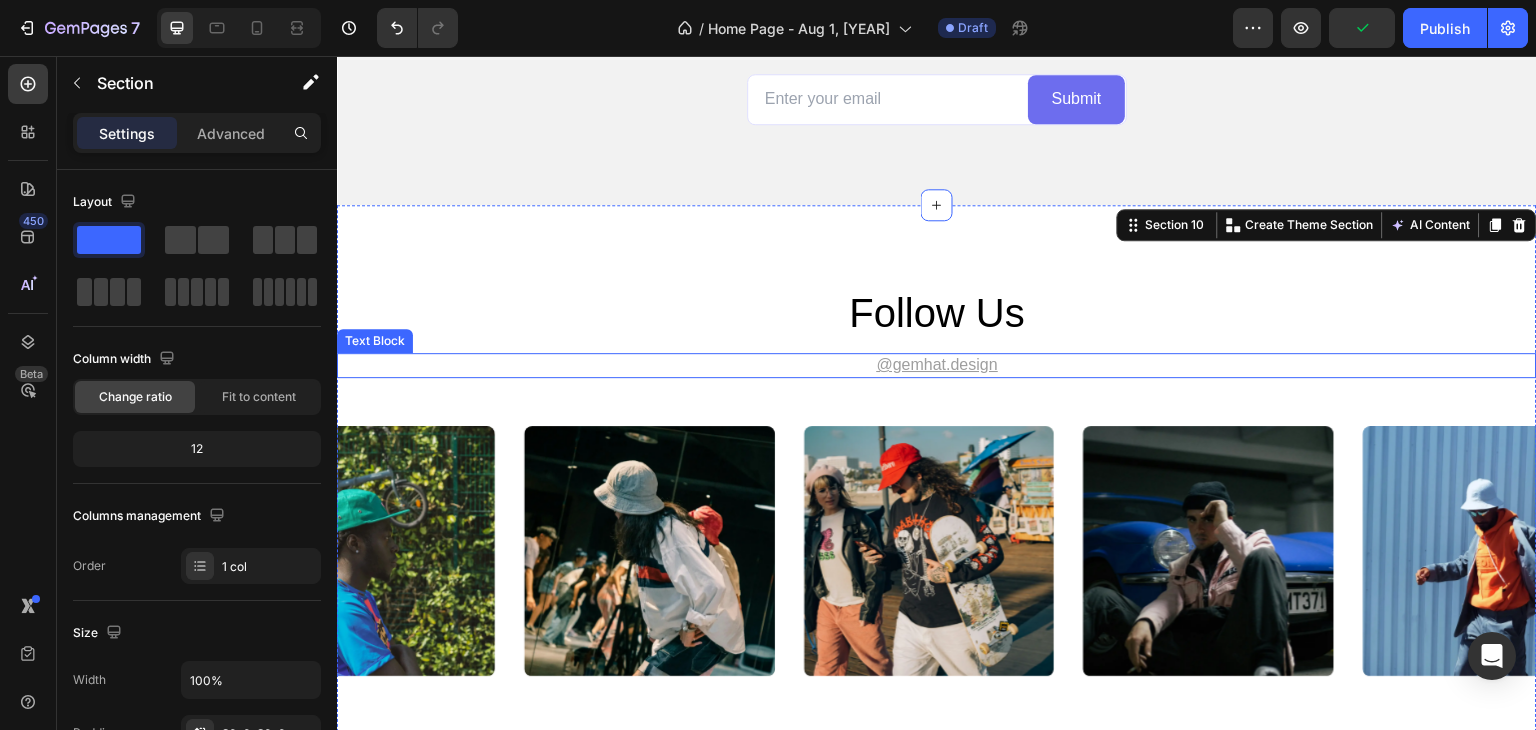 click on "@gemhat.design" at bounding box center (937, 365) 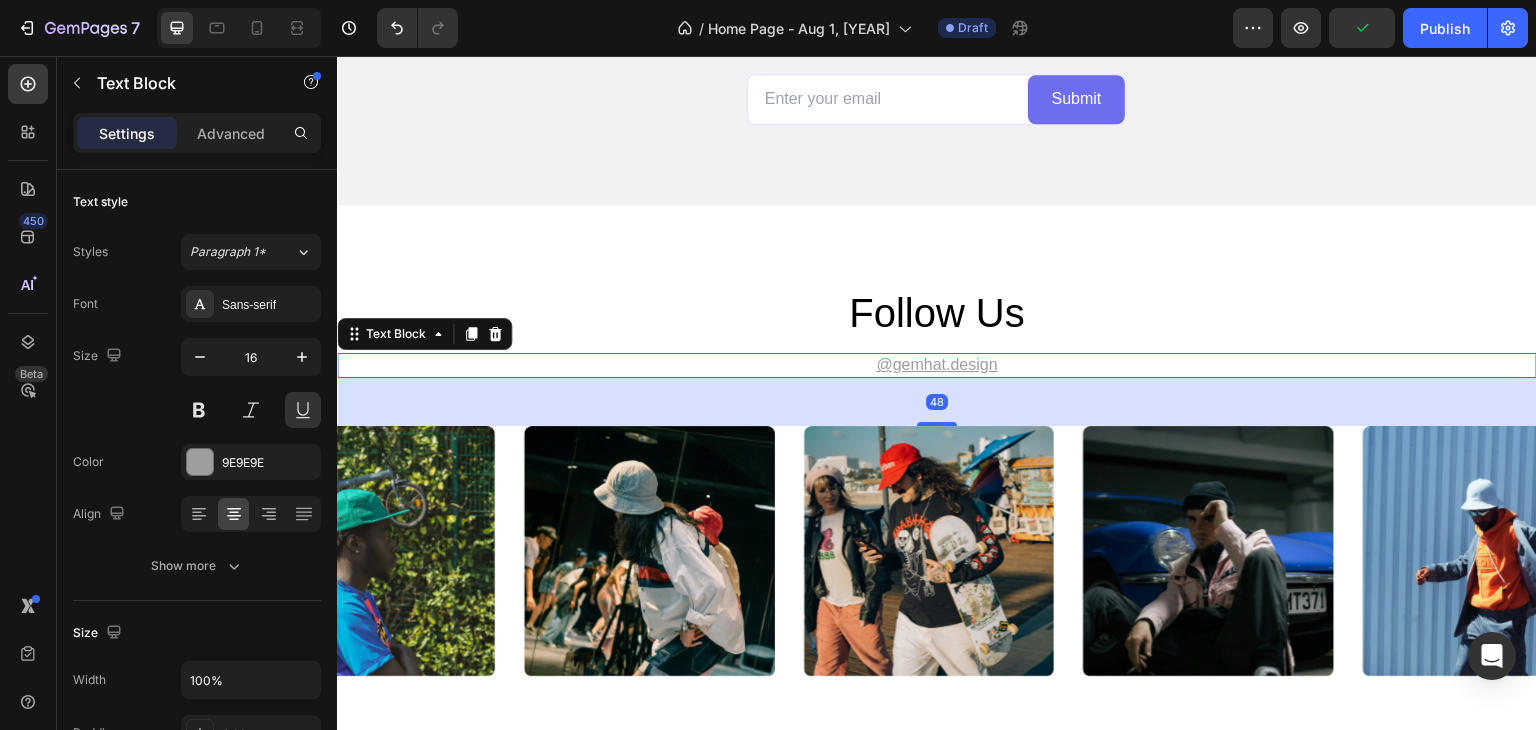 click on "follow us" at bounding box center [937, 313] 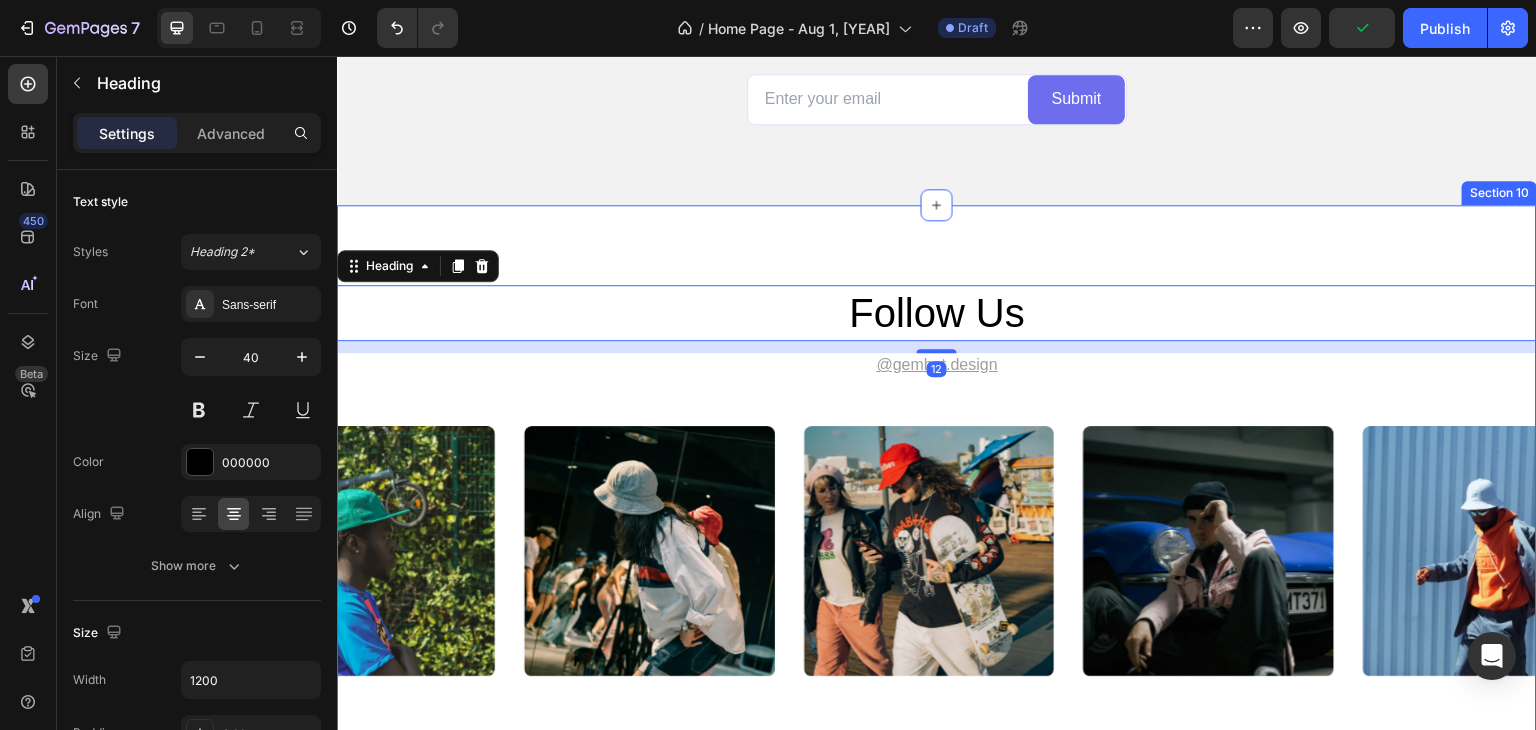 click on "follow us Heading   12 @gemhat.design Text Block Image Image Image Image Image Carousel Section 10" at bounding box center (937, 480) 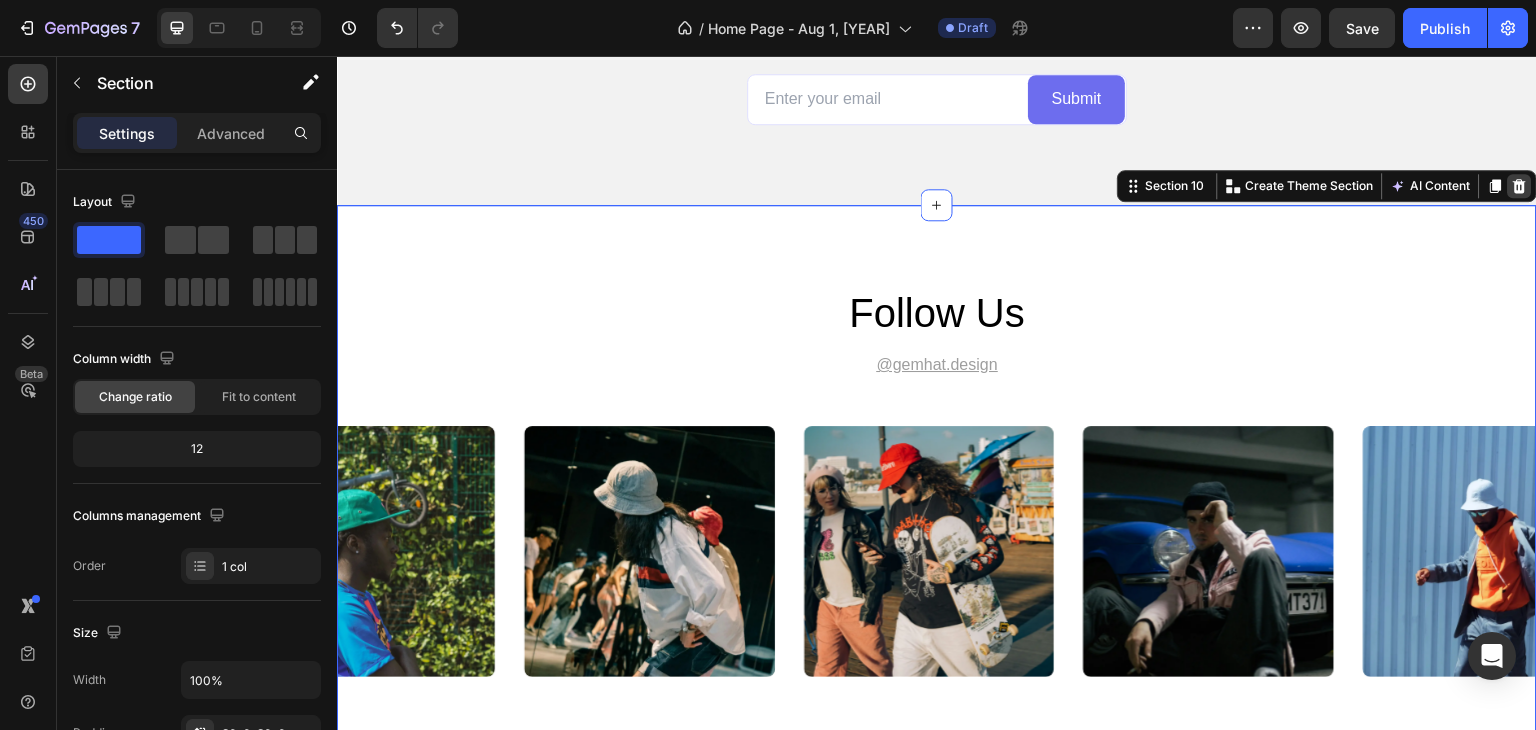 click 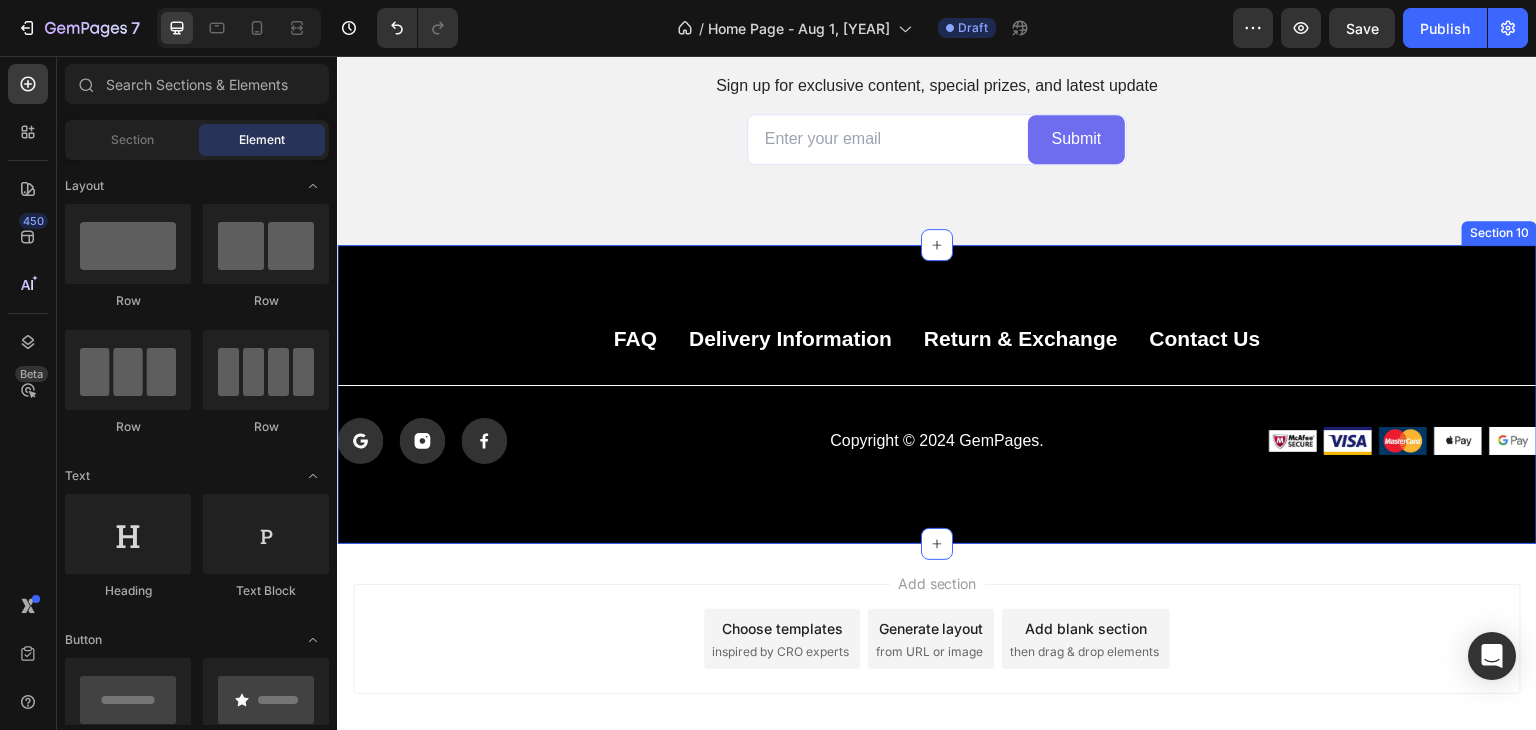 scroll, scrollTop: 4360, scrollLeft: 0, axis: vertical 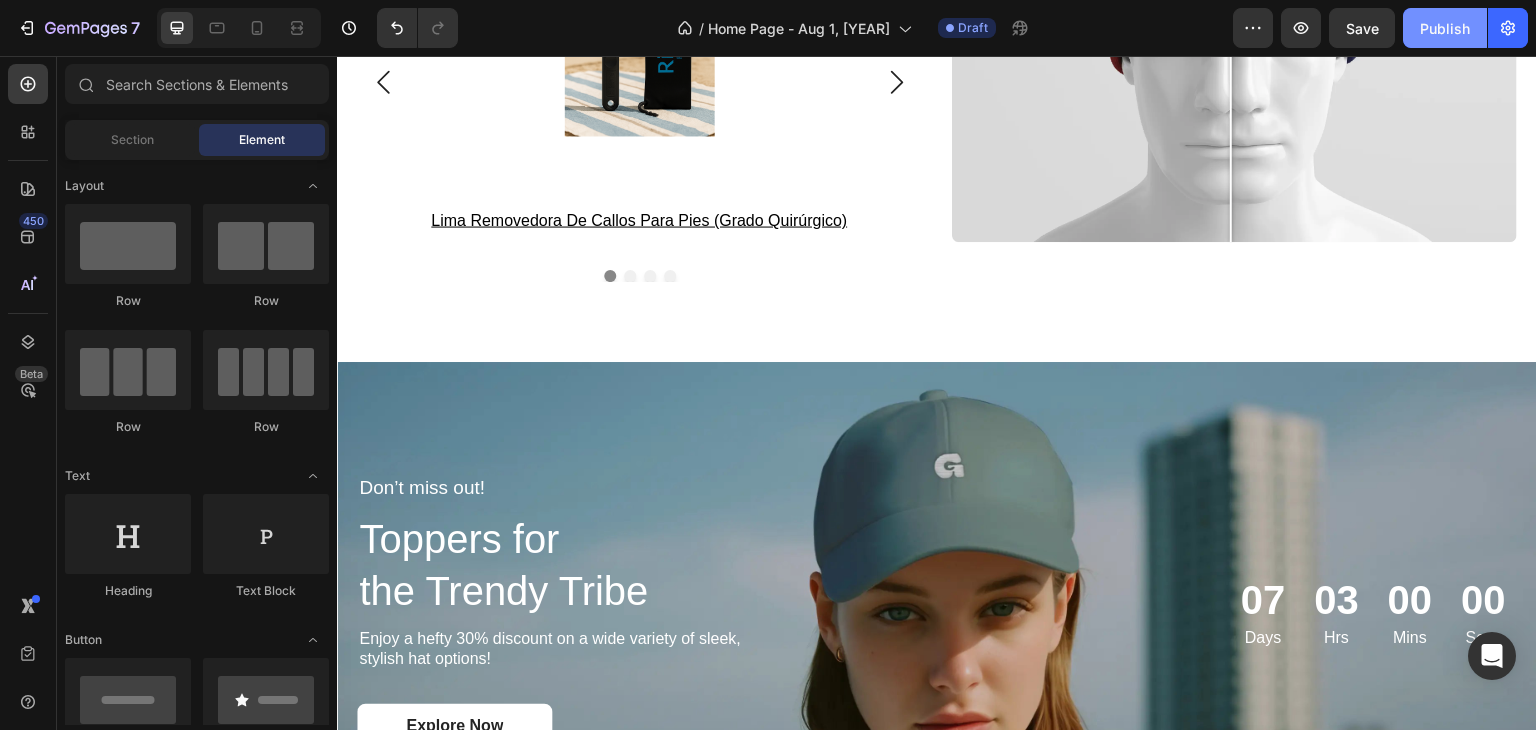 click on "Publish" at bounding box center (1445, 28) 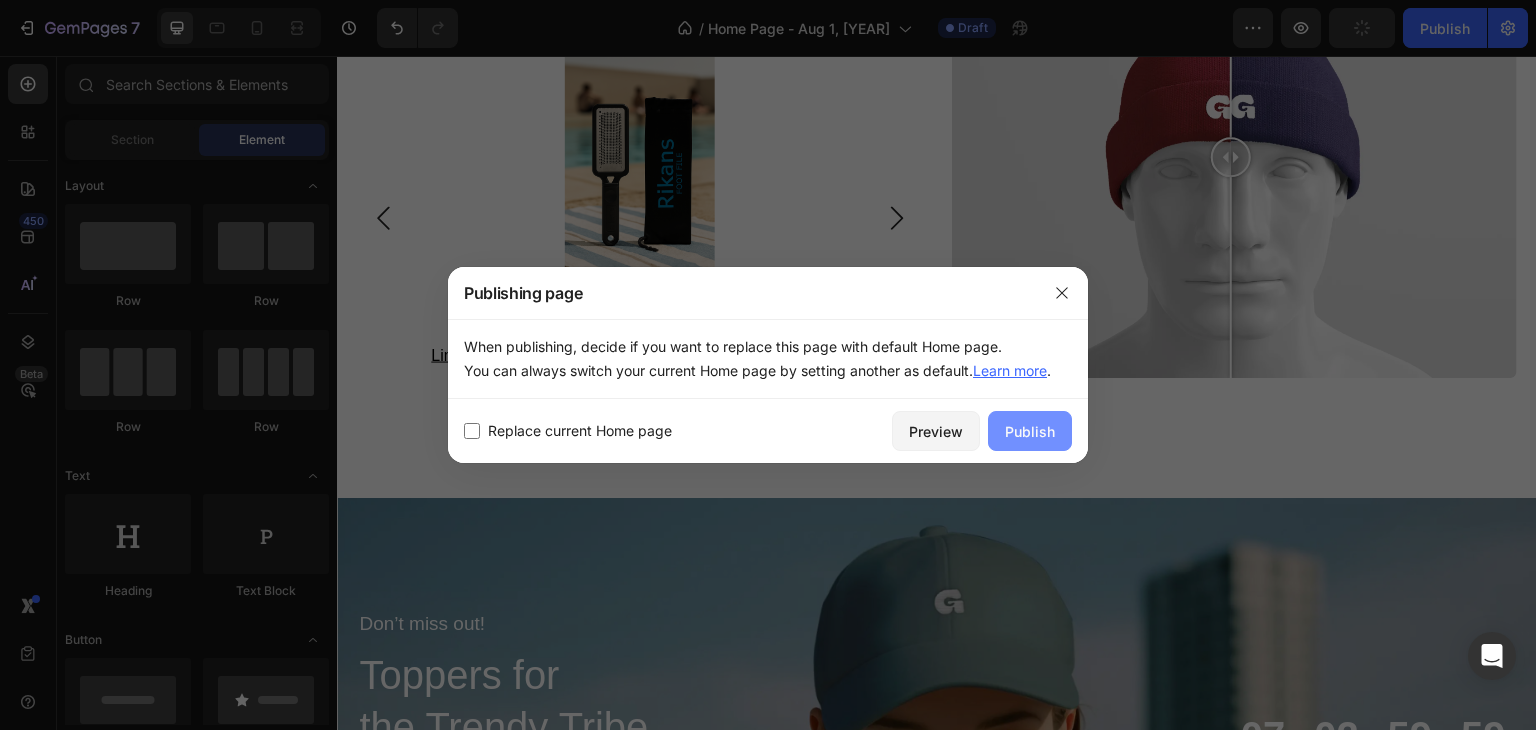 click on "Publish" at bounding box center (1030, 431) 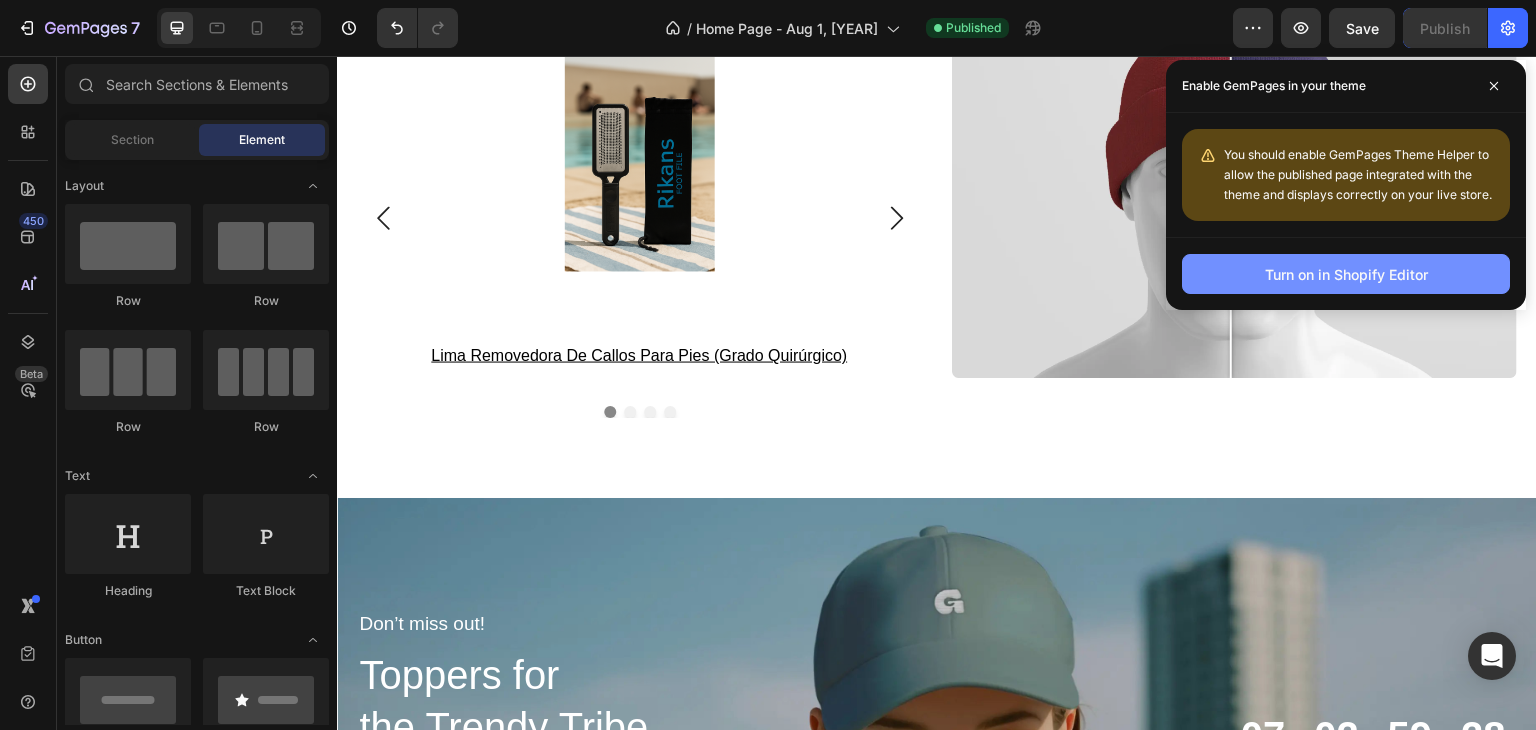 click on "Turn on in Shopify Editor" at bounding box center [1346, 274] 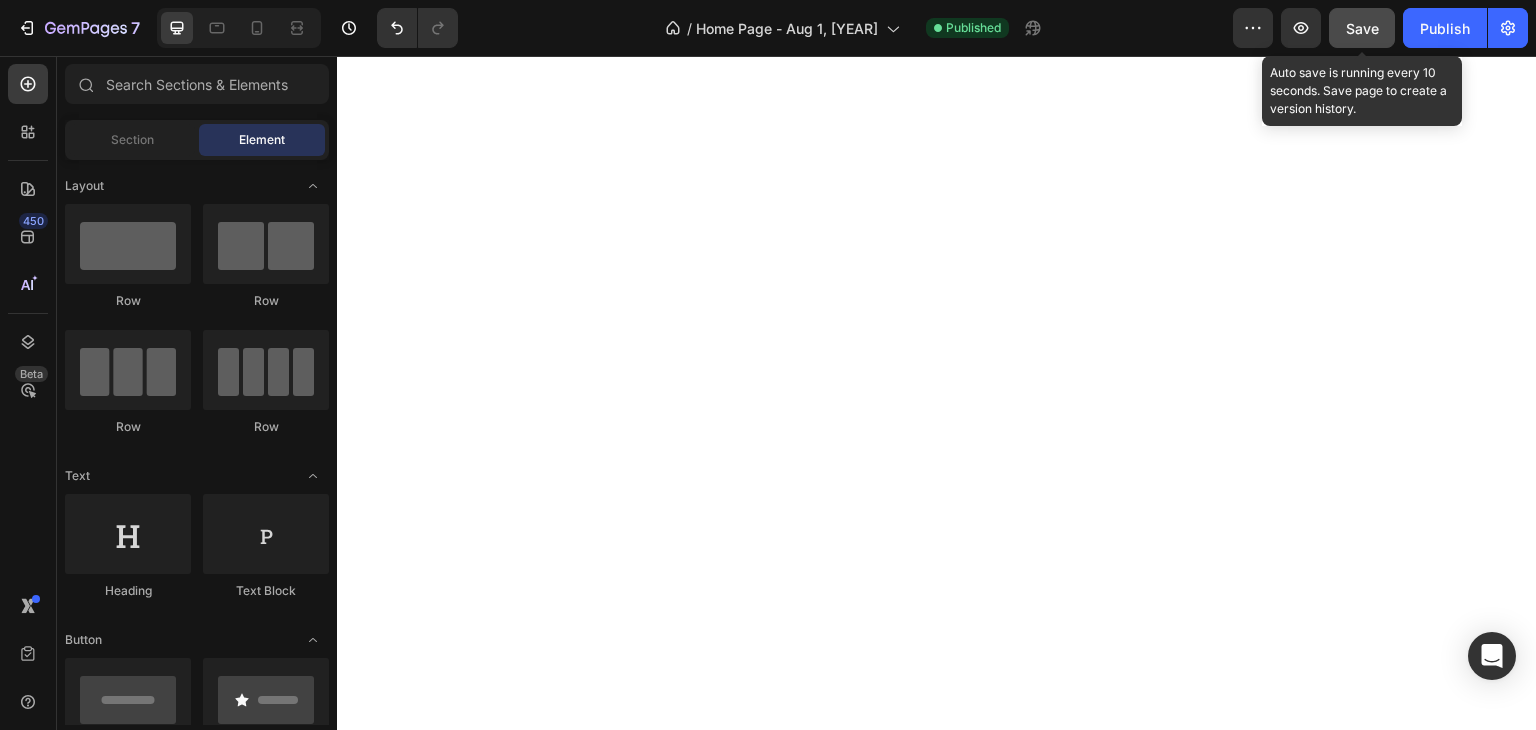 scroll, scrollTop: 731, scrollLeft: 0, axis: vertical 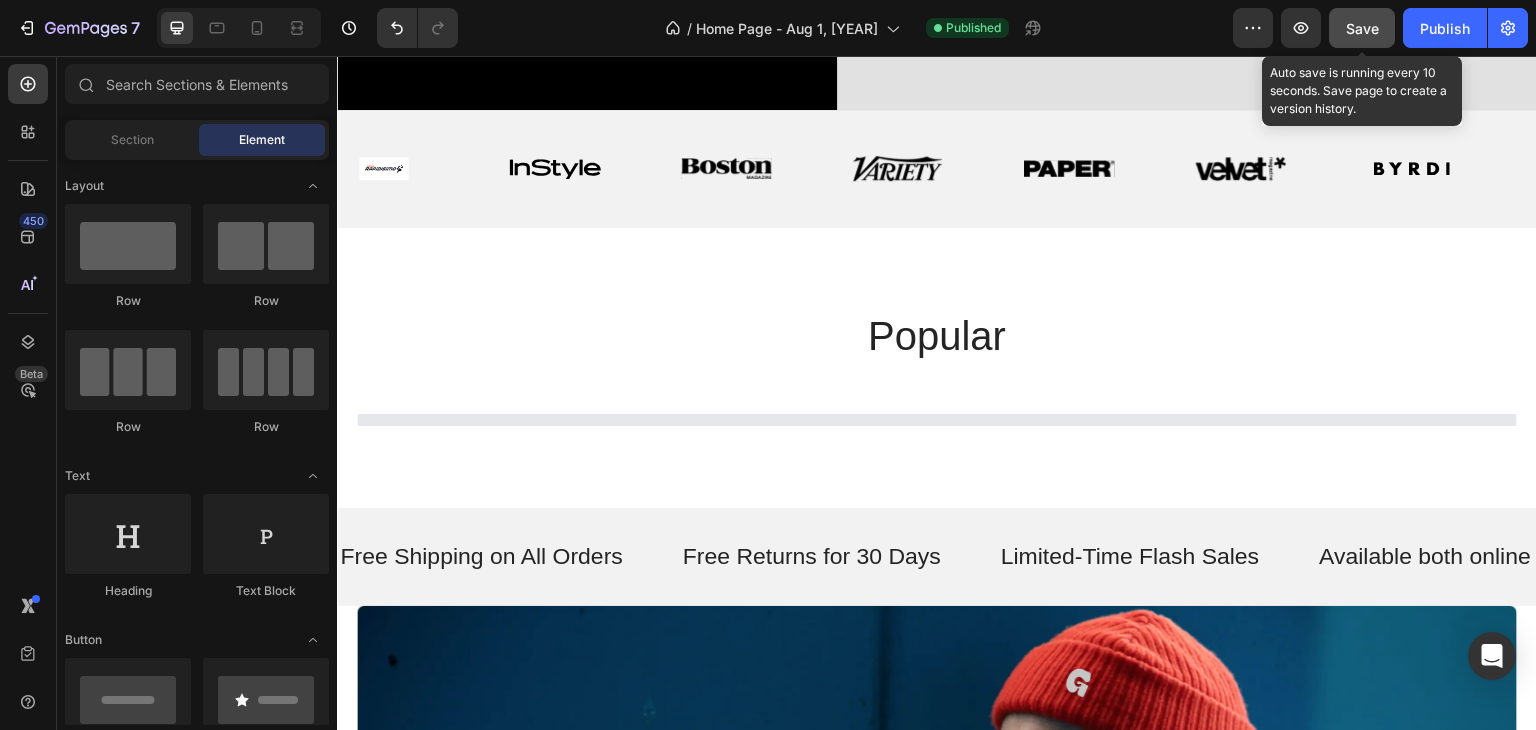 click on "Save" at bounding box center (1362, 28) 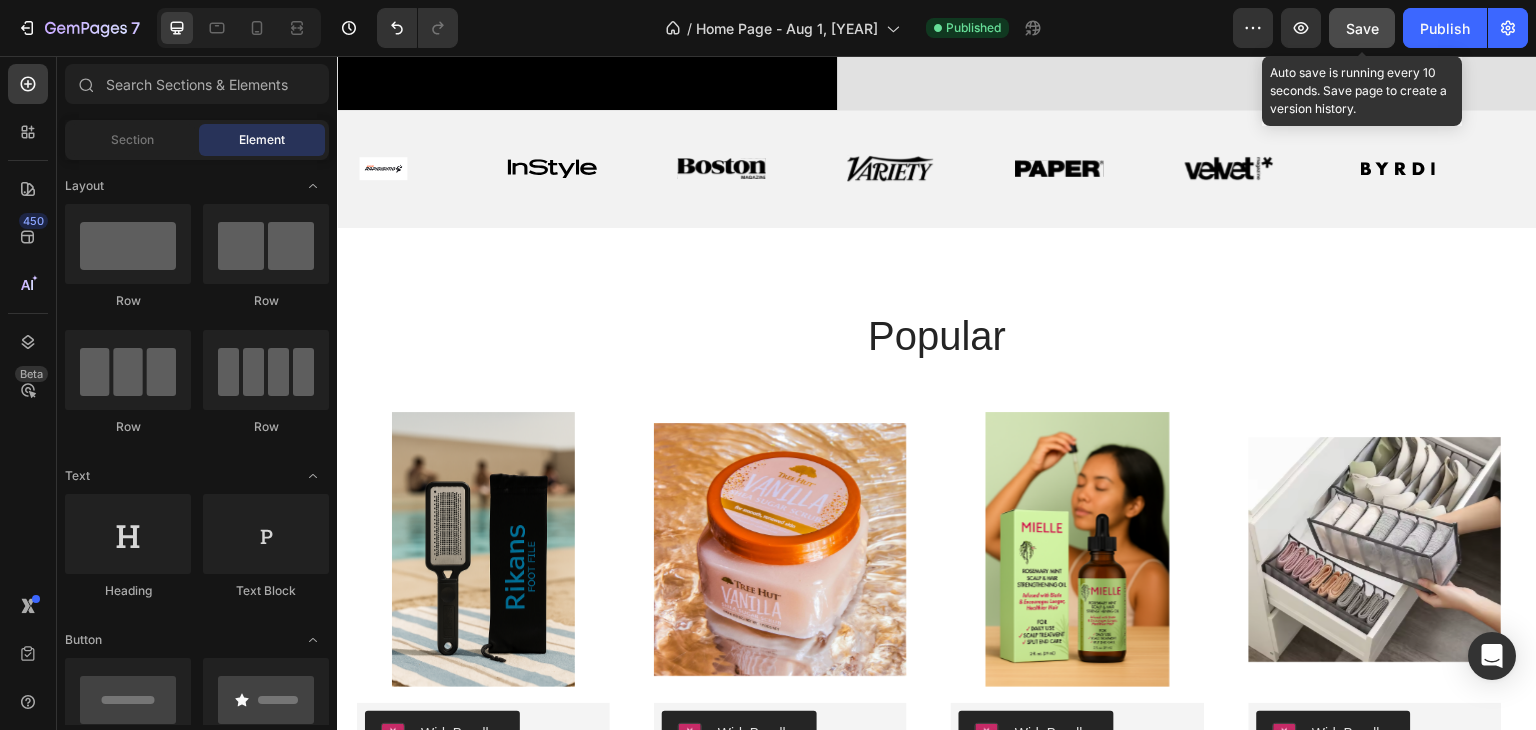 click on "Save" at bounding box center [1362, 28] 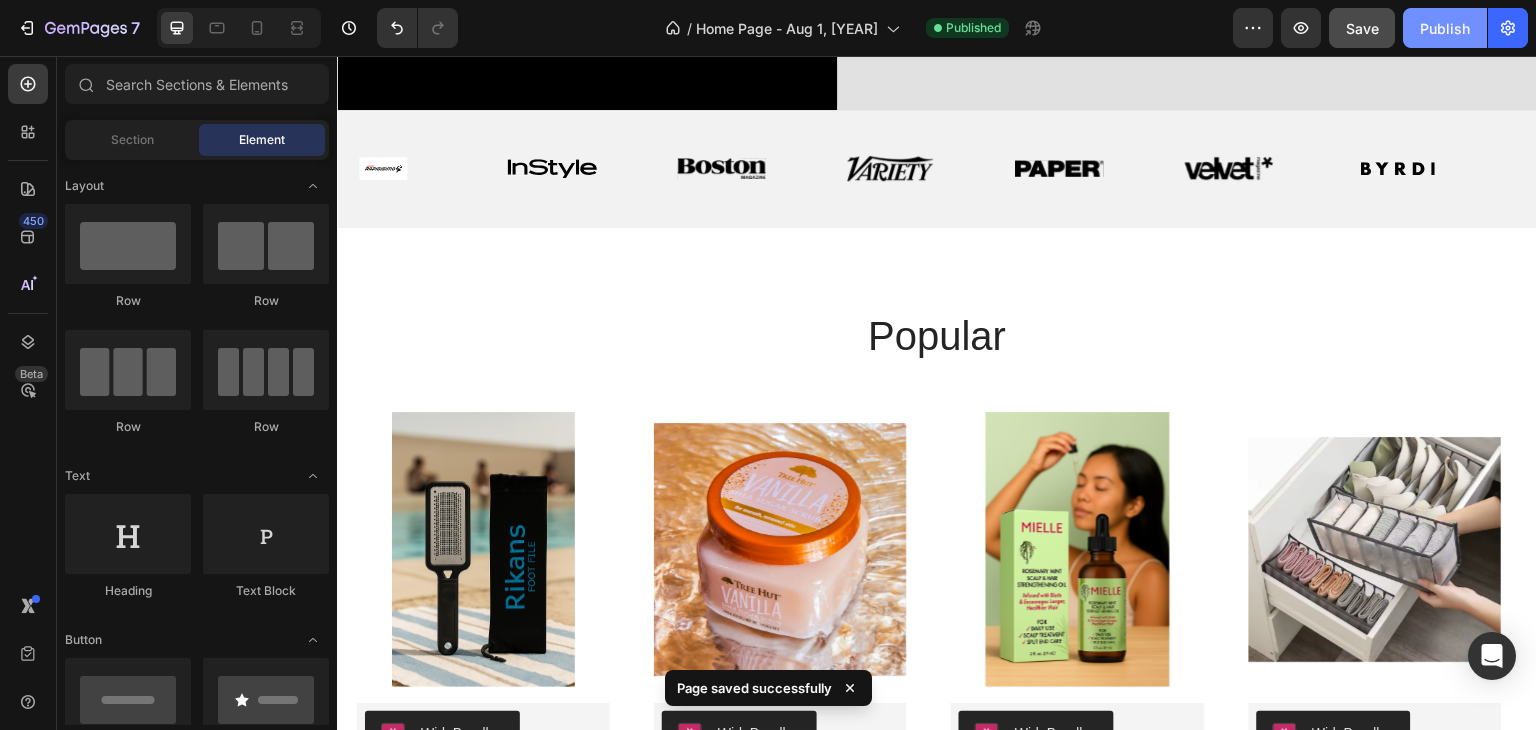 click on "Publish" 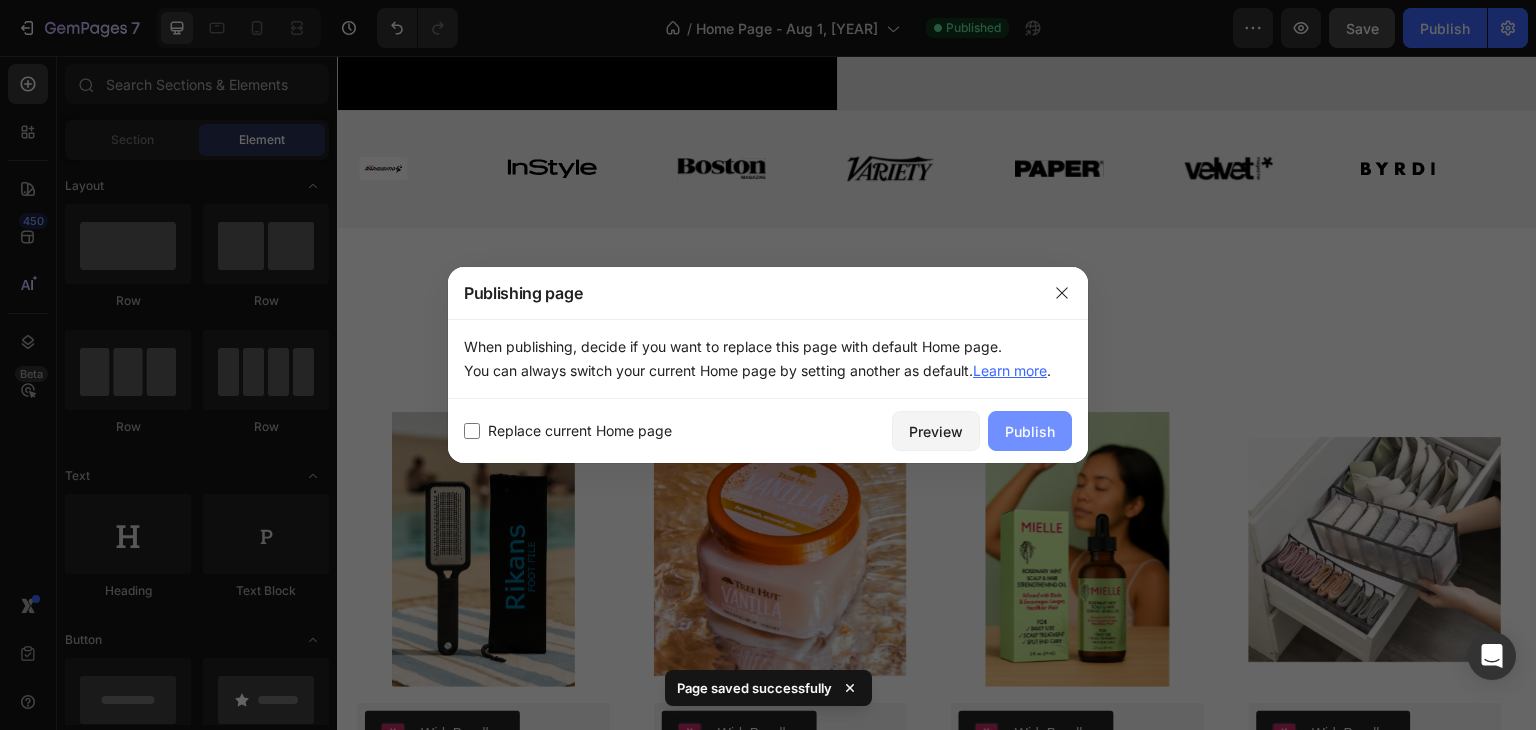click on "Publish" at bounding box center (1030, 431) 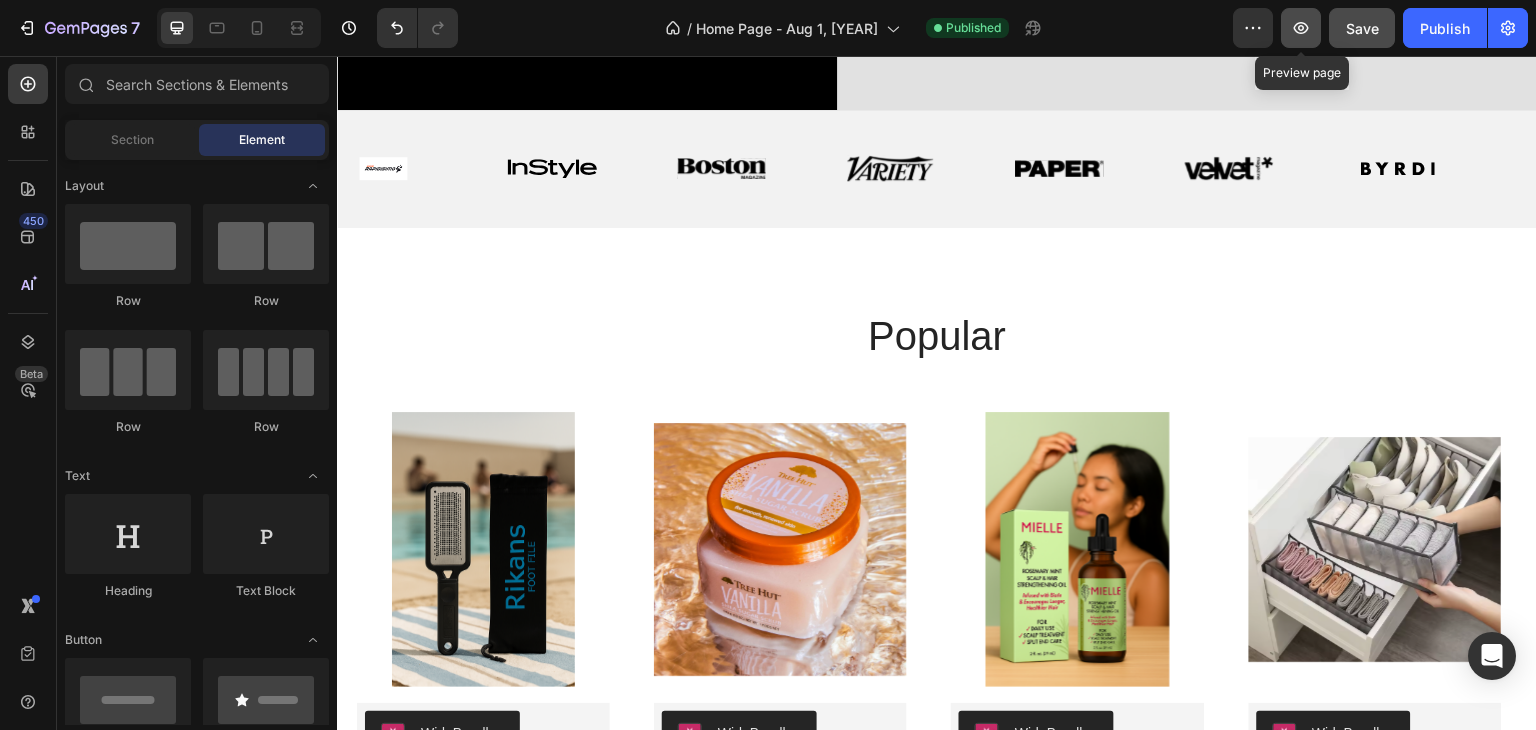 click 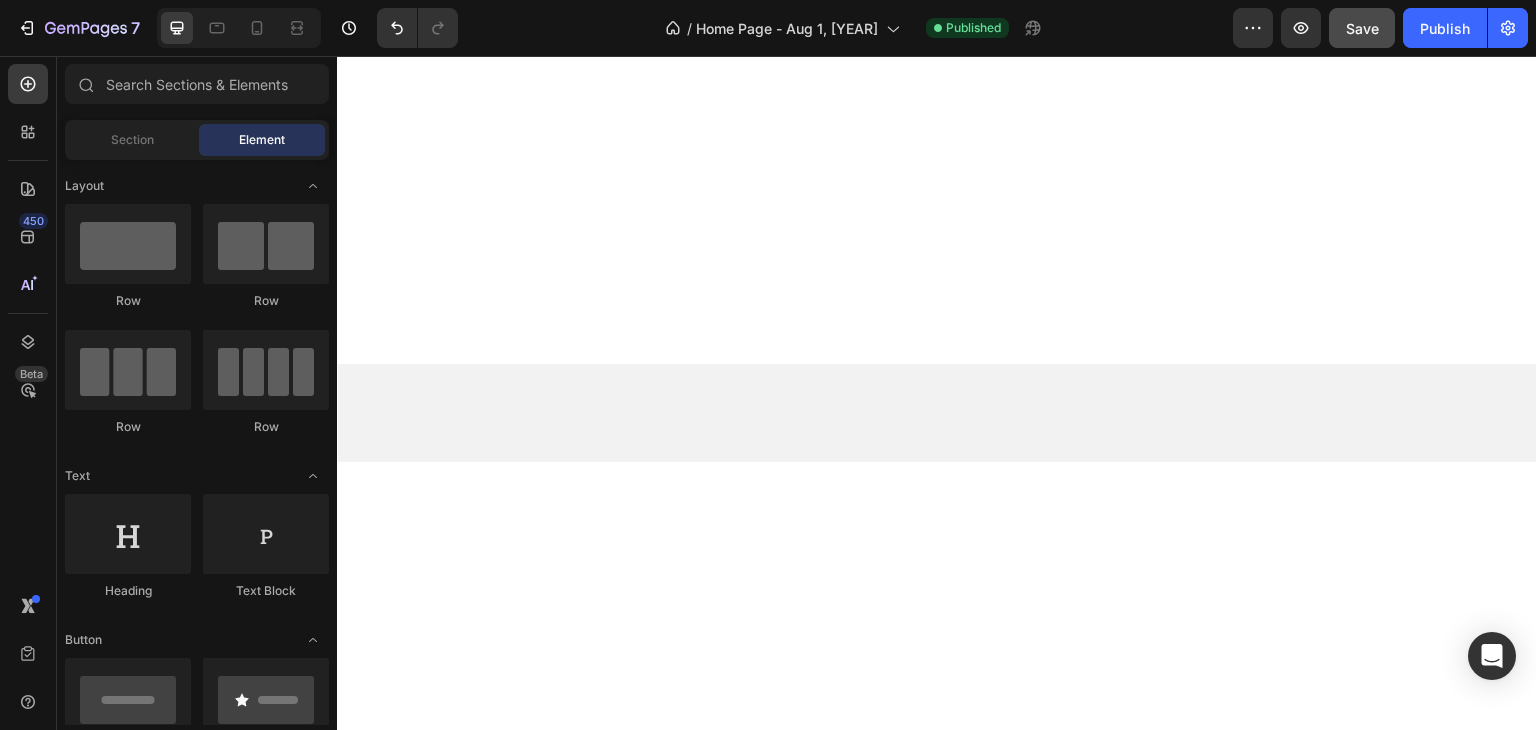 scroll, scrollTop: 0, scrollLeft: 0, axis: both 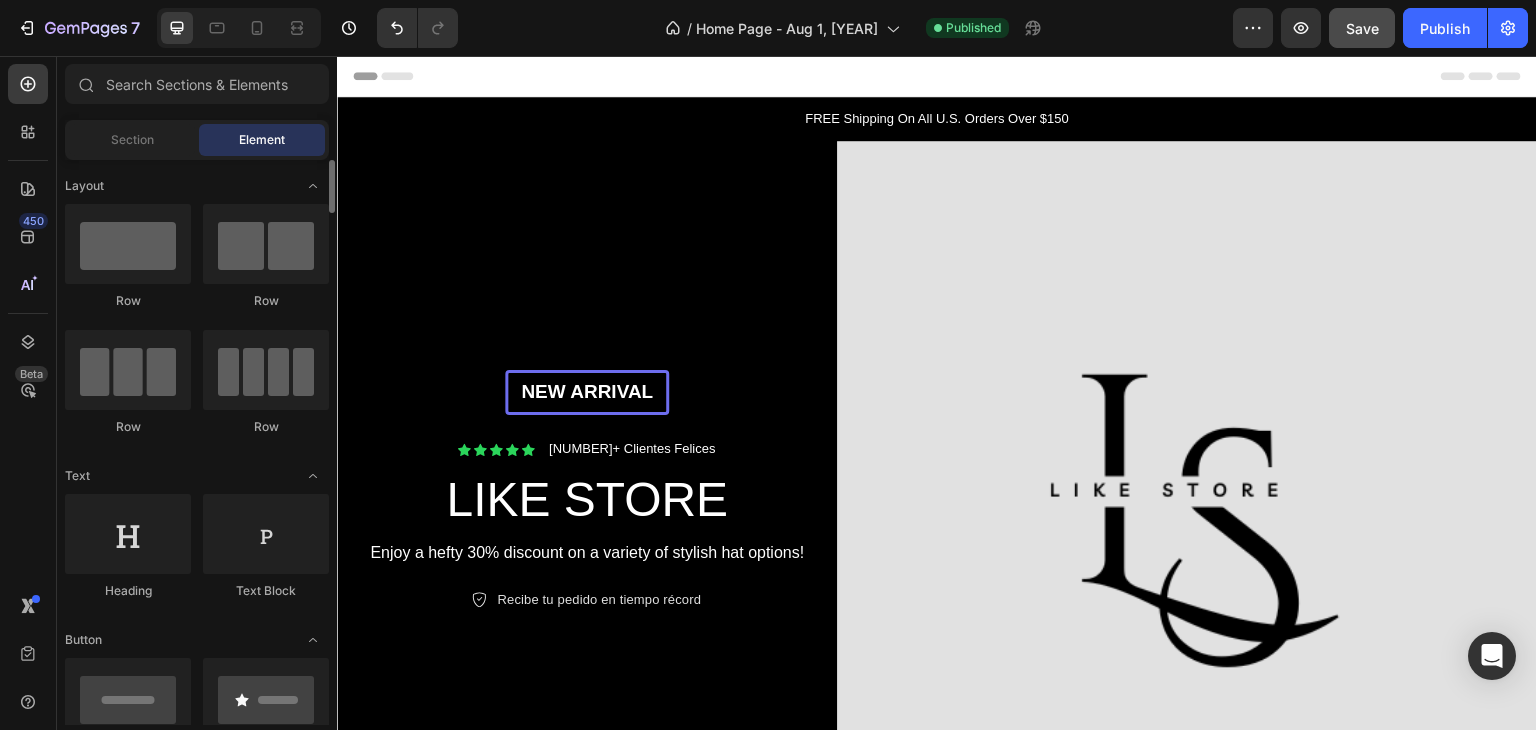 click on "Button
Button" 